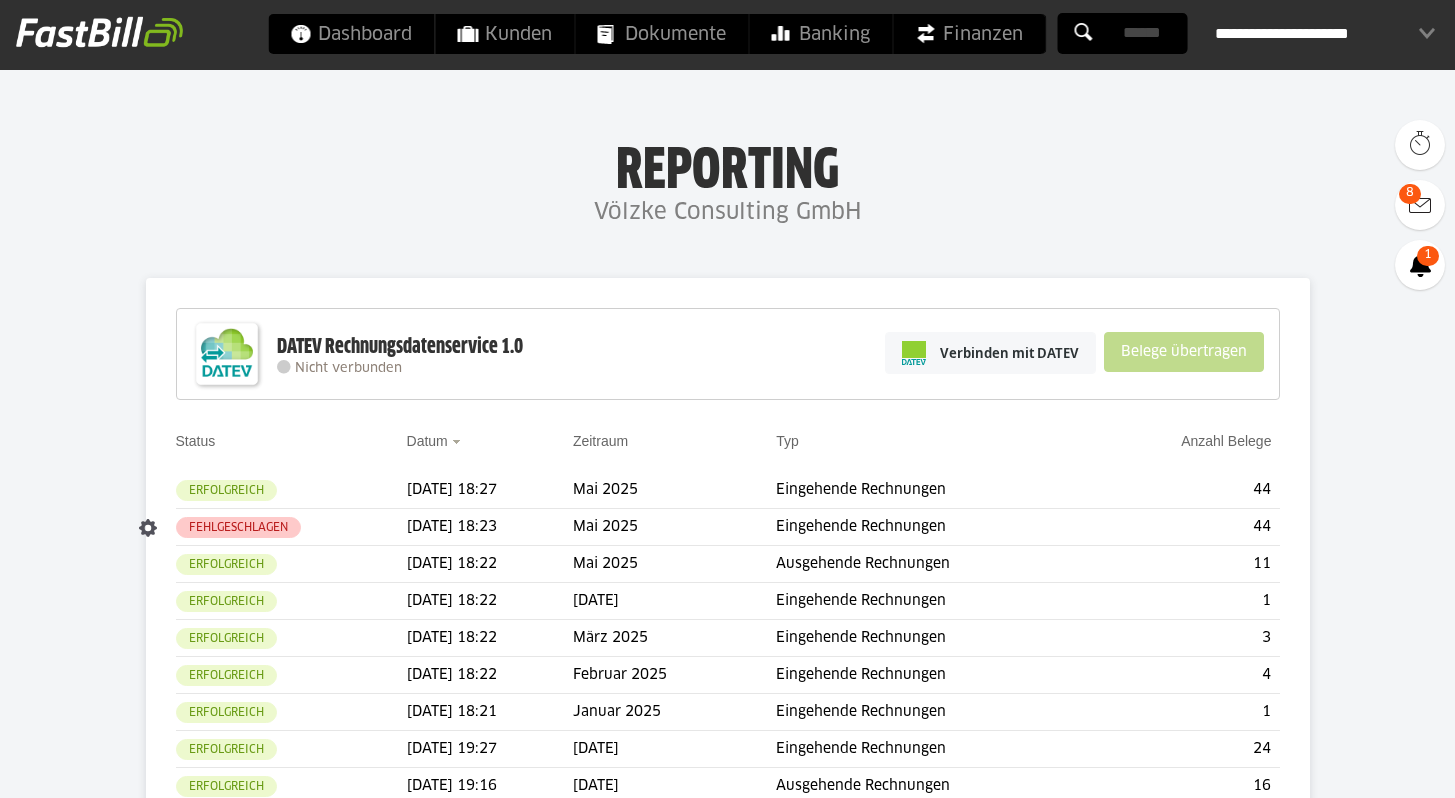 scroll, scrollTop: 0, scrollLeft: 0, axis: both 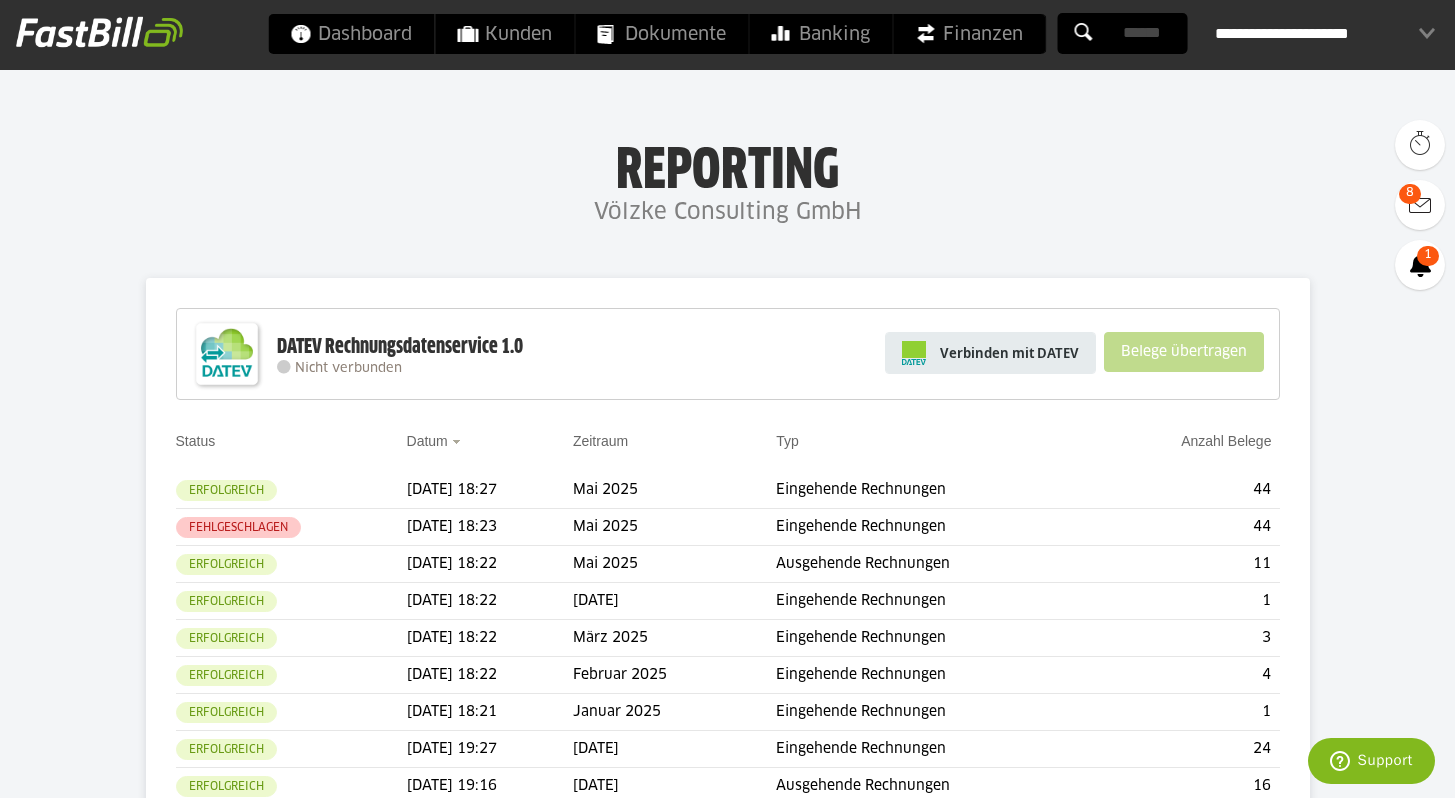 click on "Verbinden mit DATEV" at bounding box center (1009, 353) 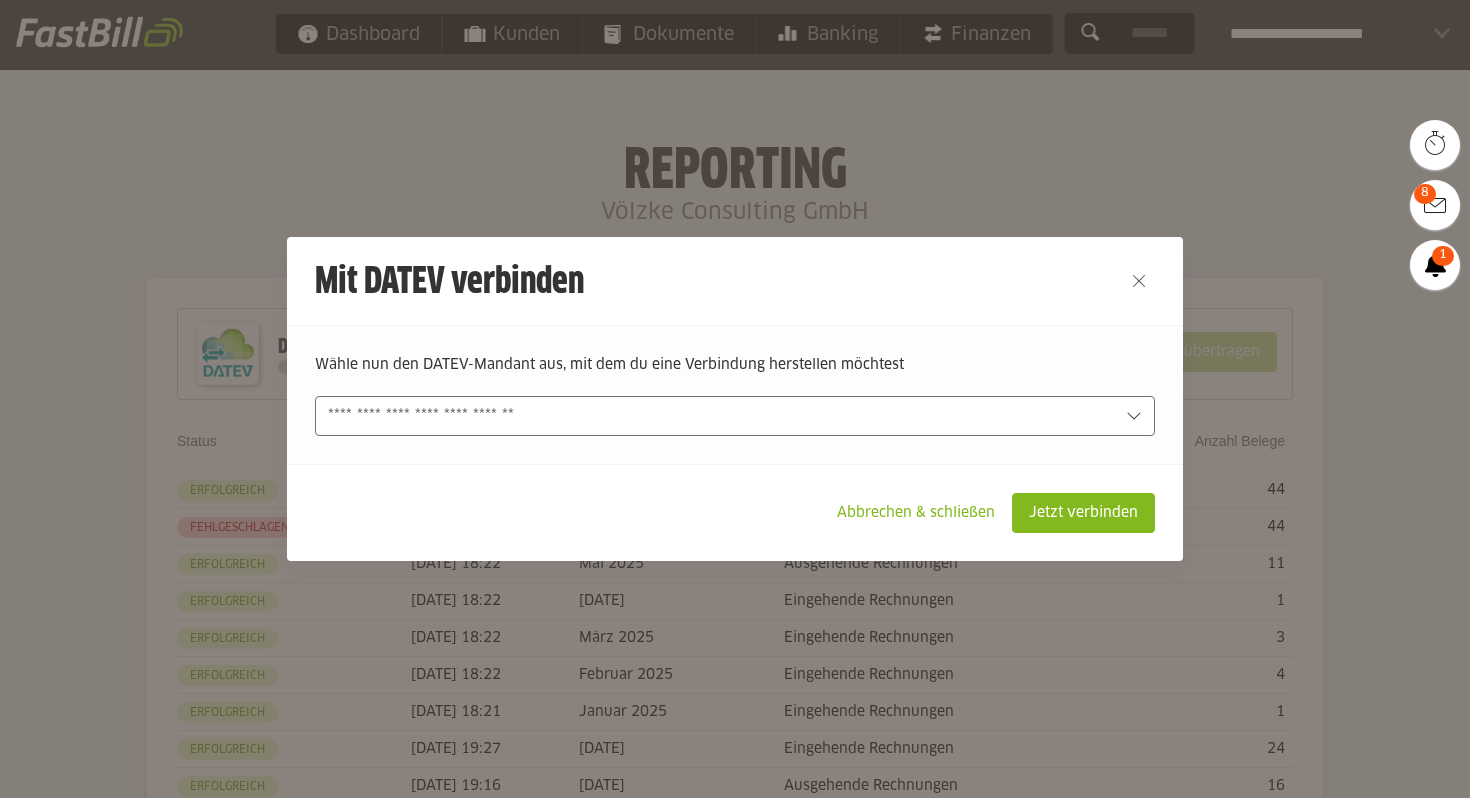 scroll, scrollTop: 0, scrollLeft: 0, axis: both 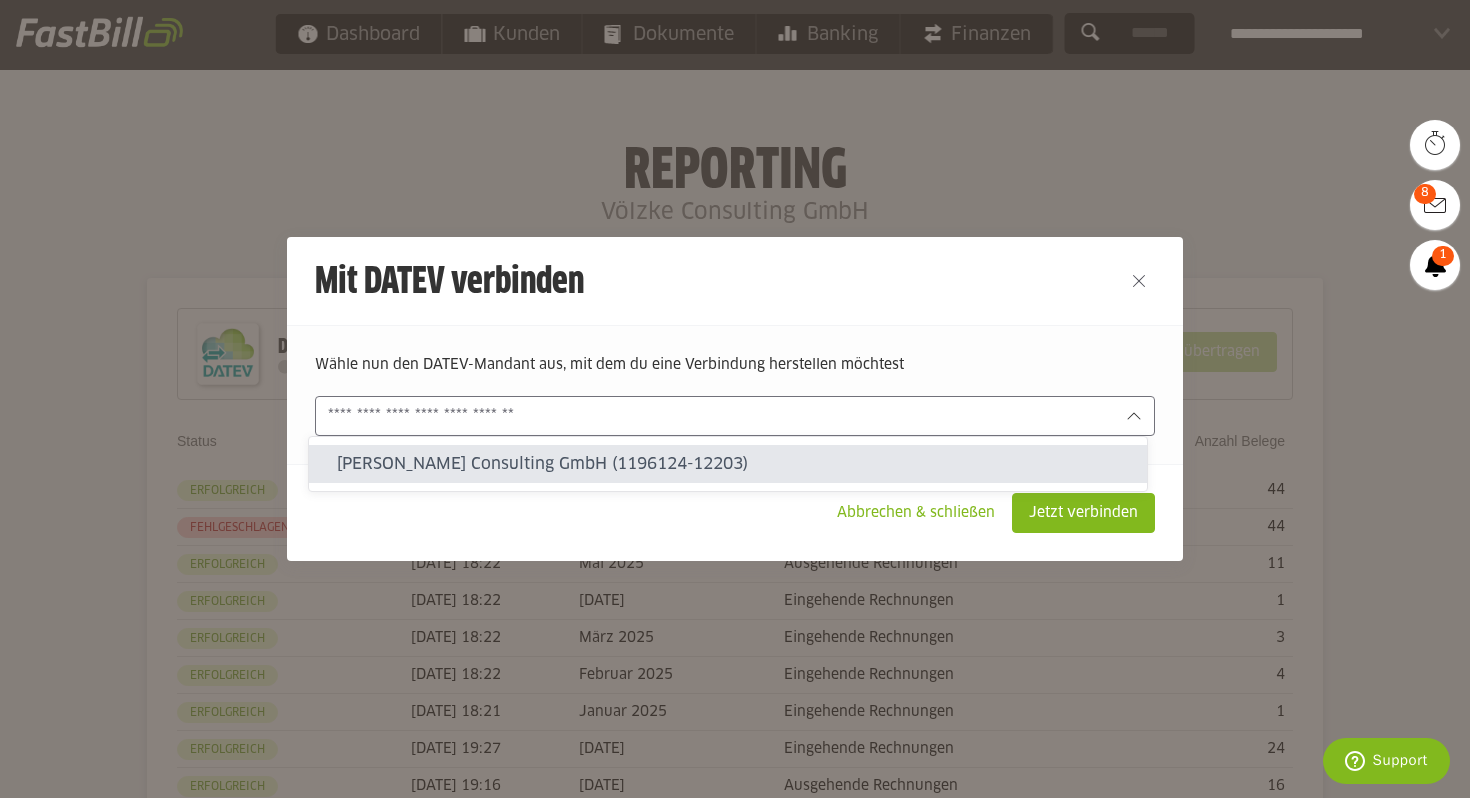click at bounding box center [721, 416] 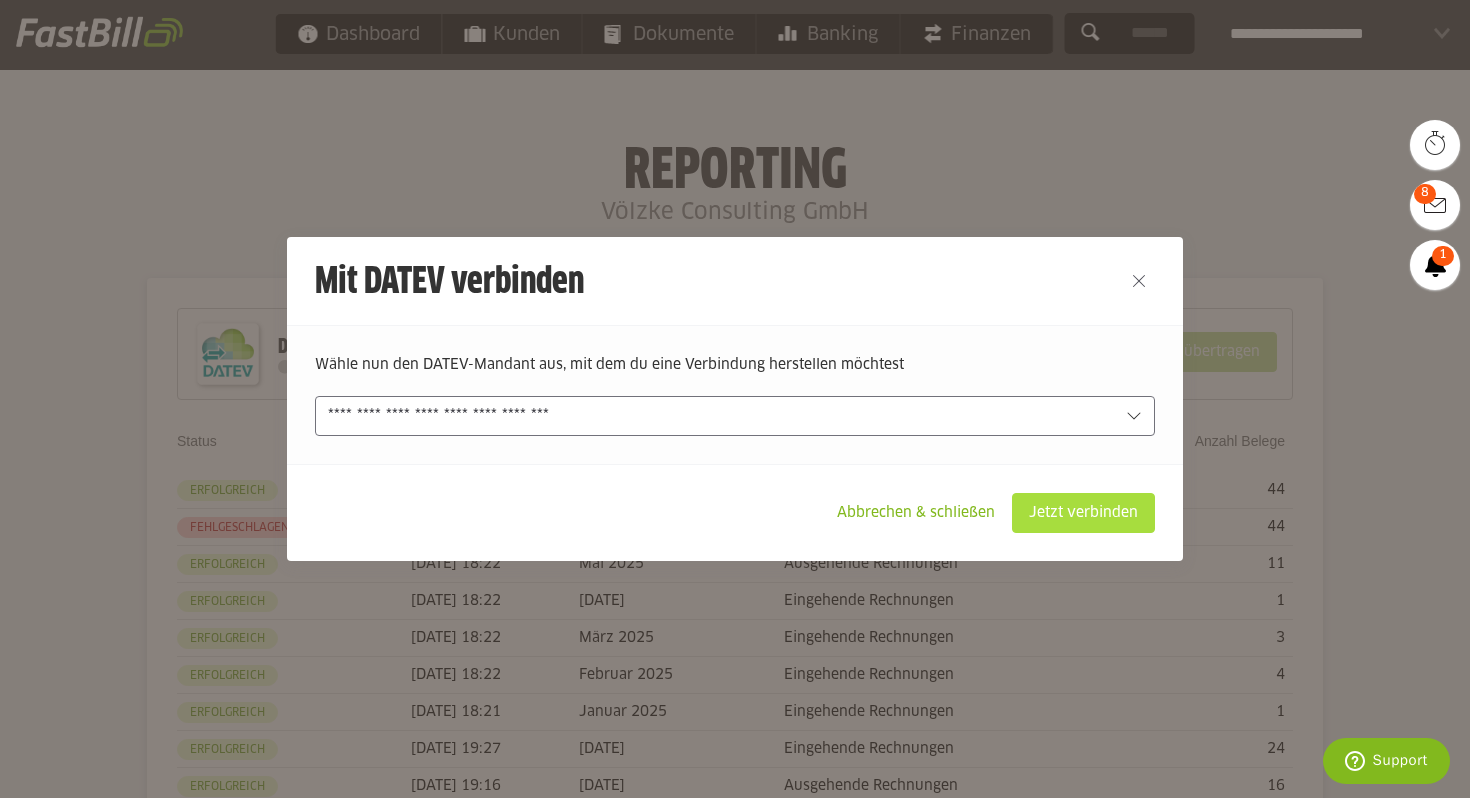 click on "Jetzt verbinden" at bounding box center [1083, 513] 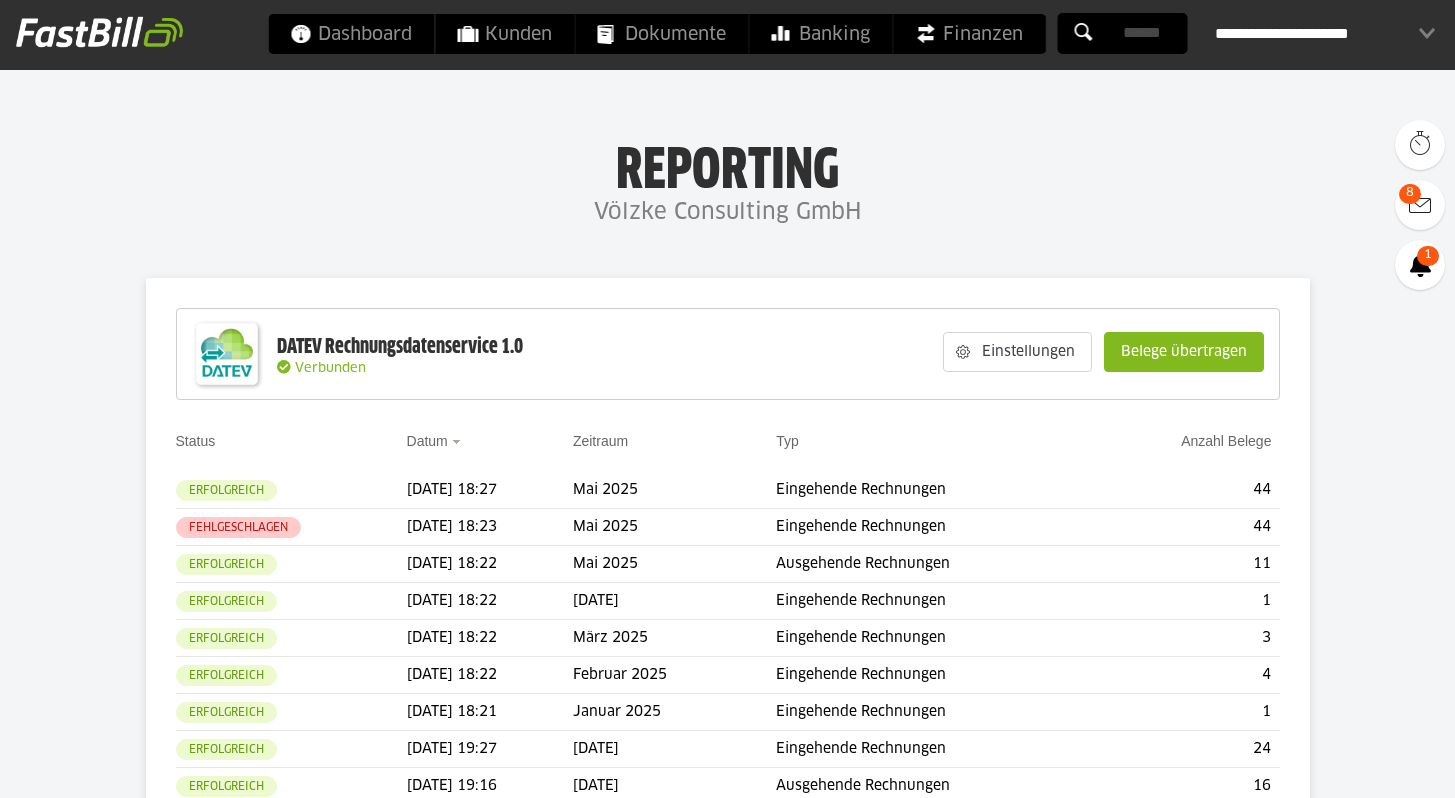 scroll, scrollTop: 0, scrollLeft: 0, axis: both 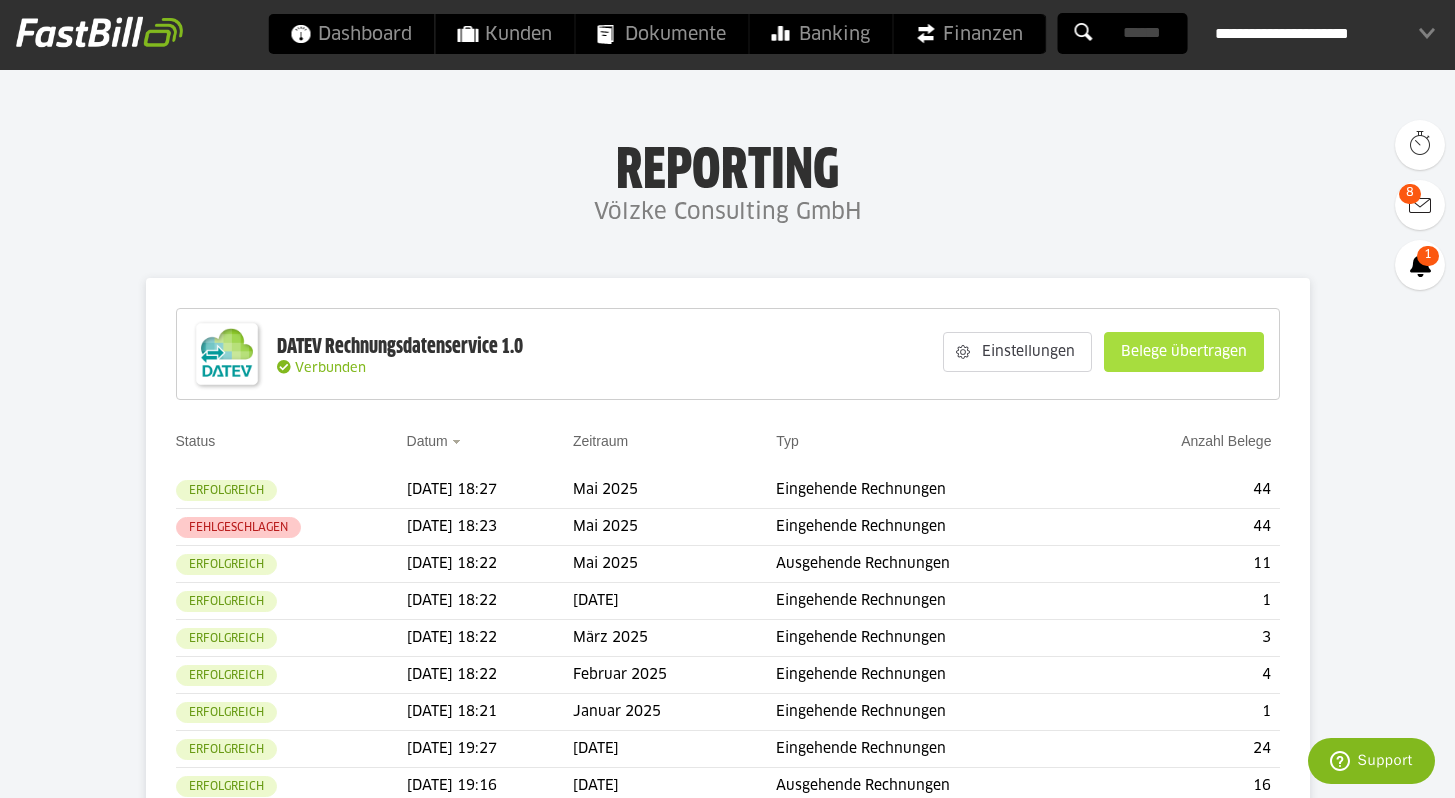 click on "Belege übertragen" at bounding box center (1184, 352) 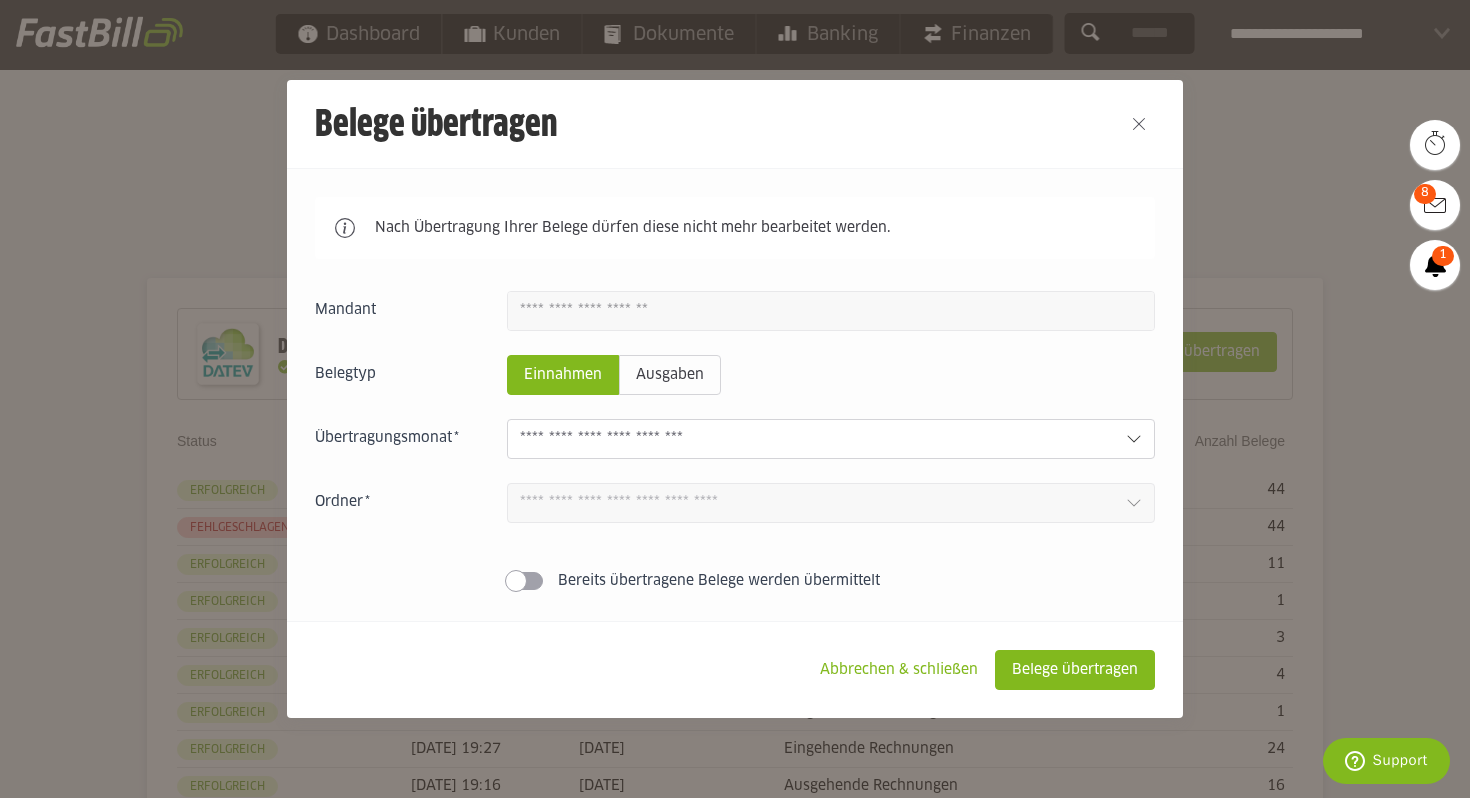 click 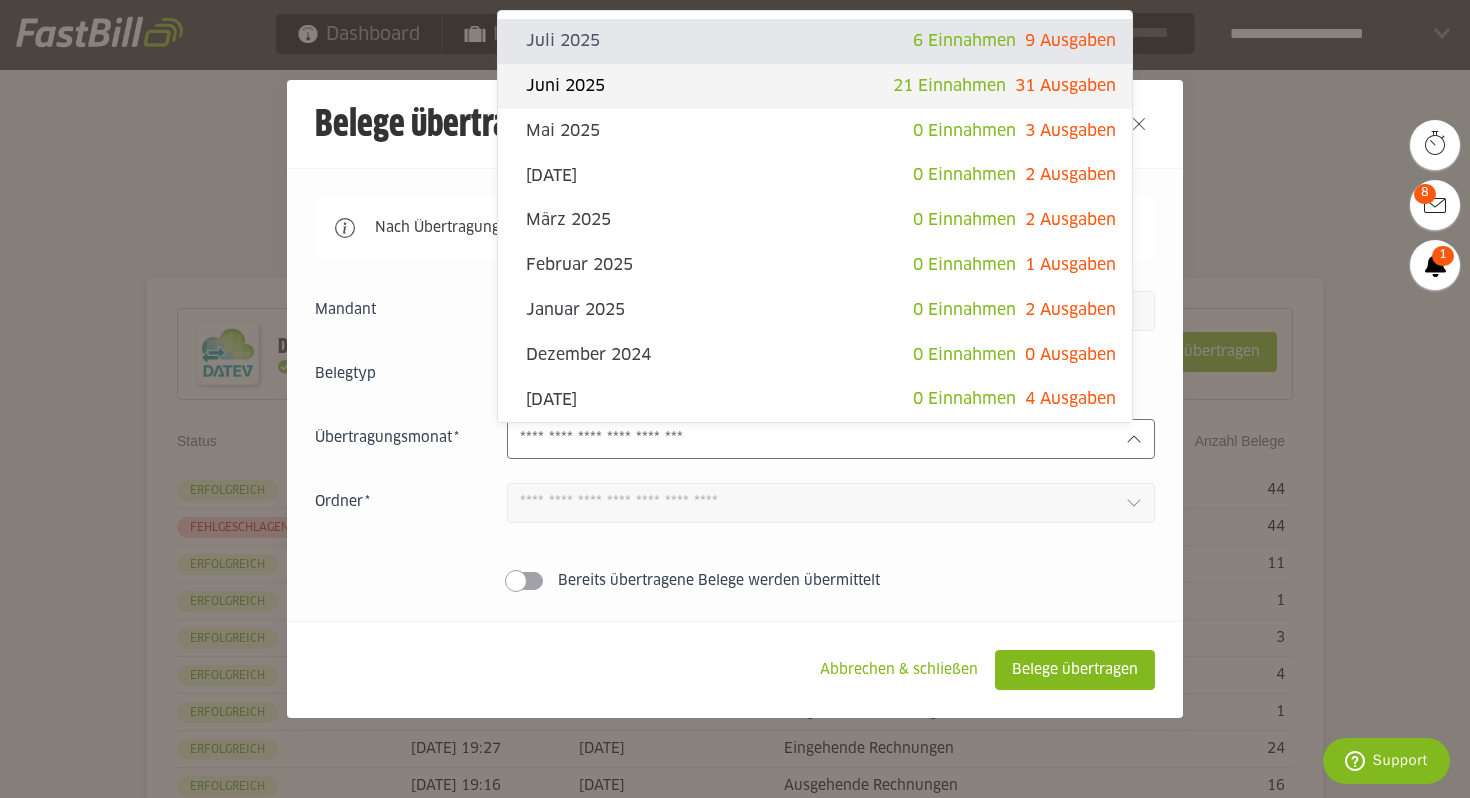 click on "Juni 2025" 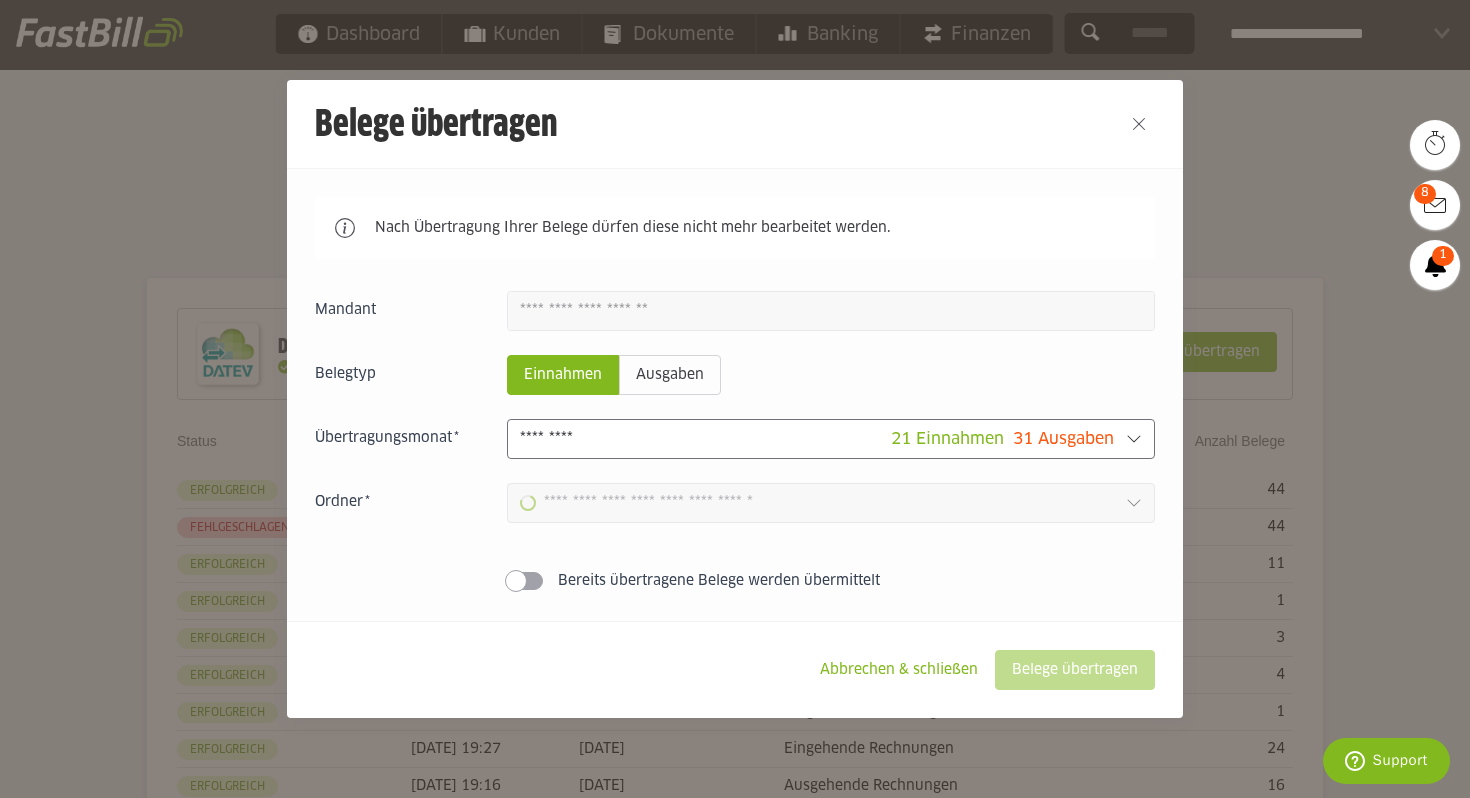 type on "**********" 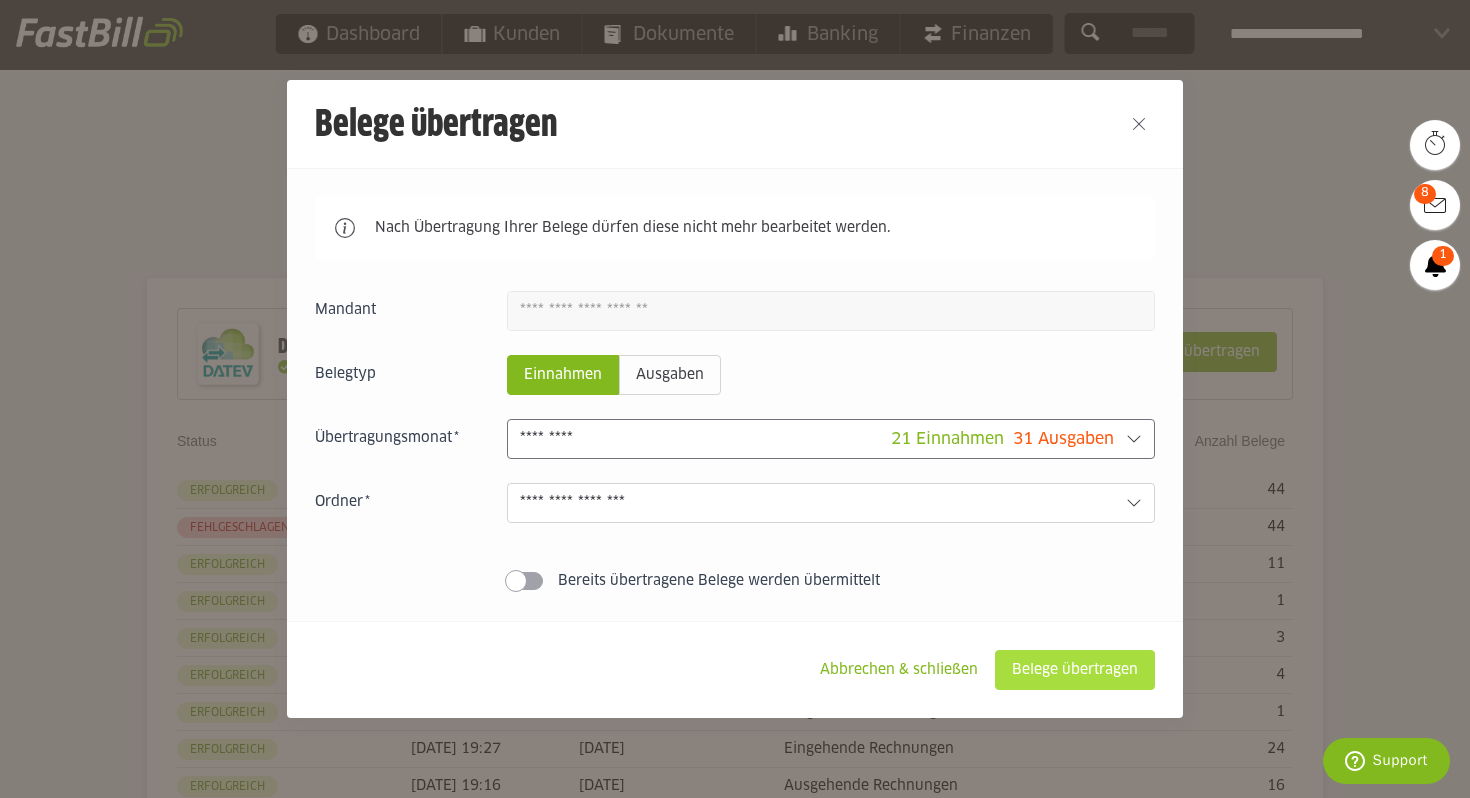 click on "Belege übertragen" at bounding box center (1075, 670) 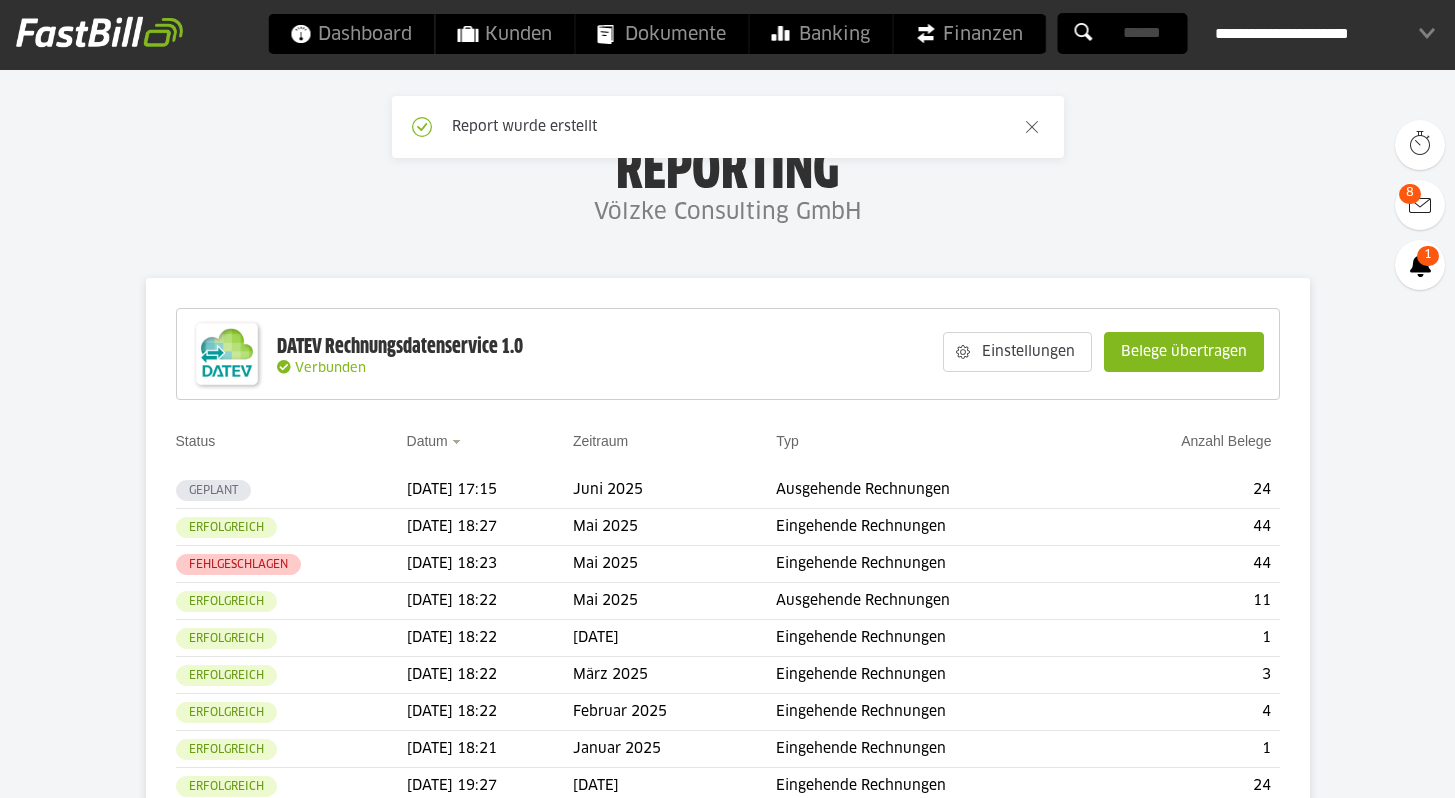scroll, scrollTop: 0, scrollLeft: 0, axis: both 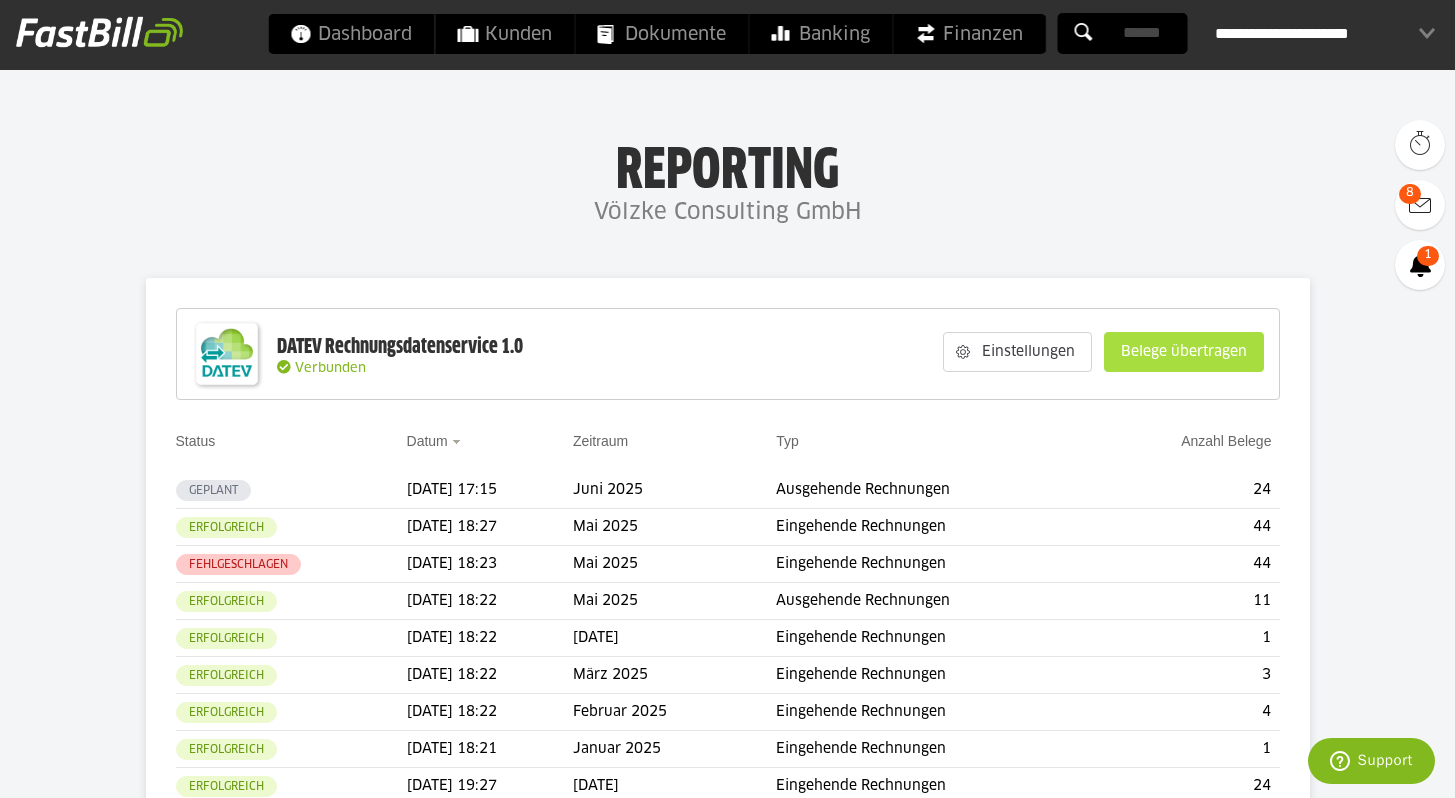 click on "Belege übertragen" at bounding box center (1184, 352) 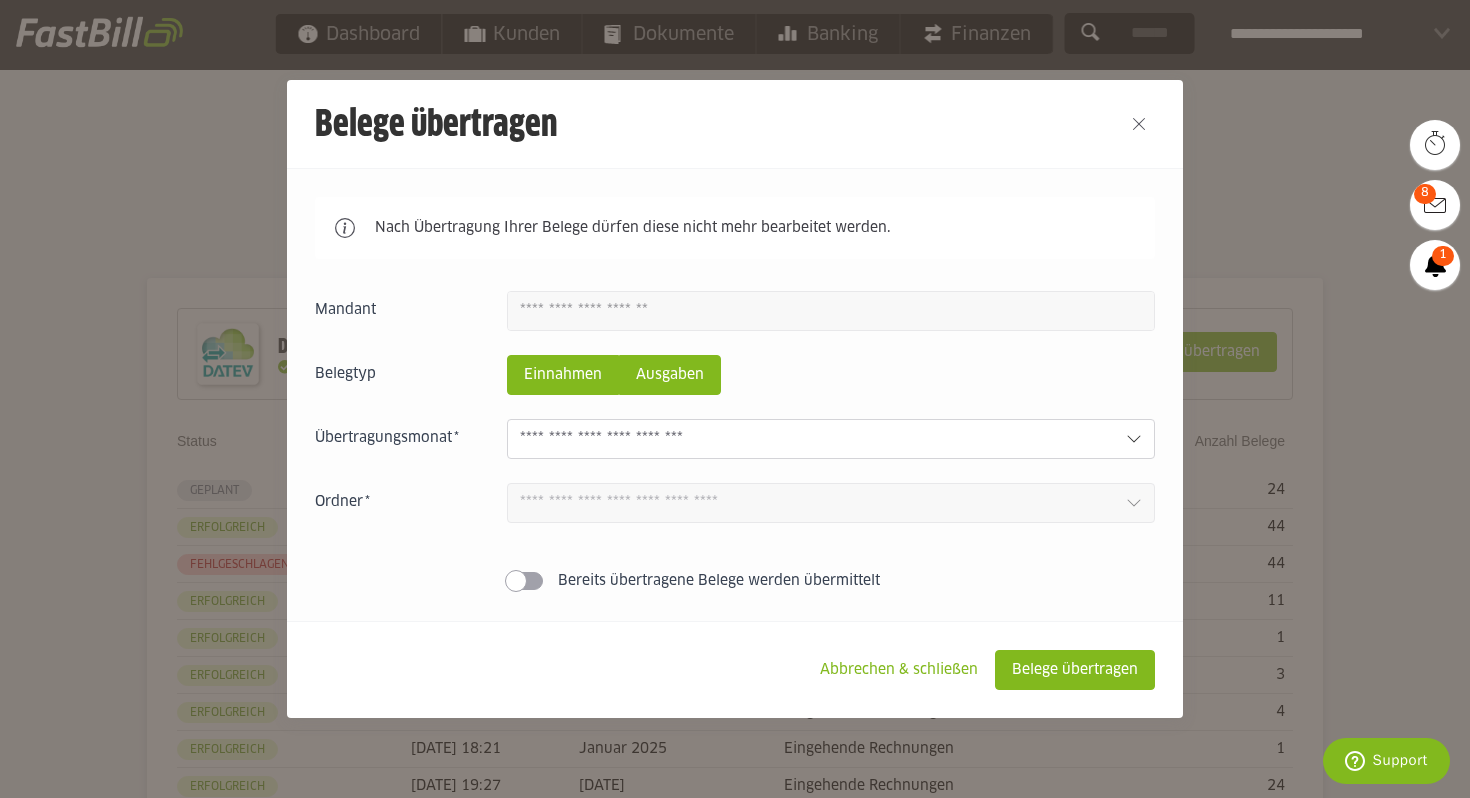 click on "Ausgaben" 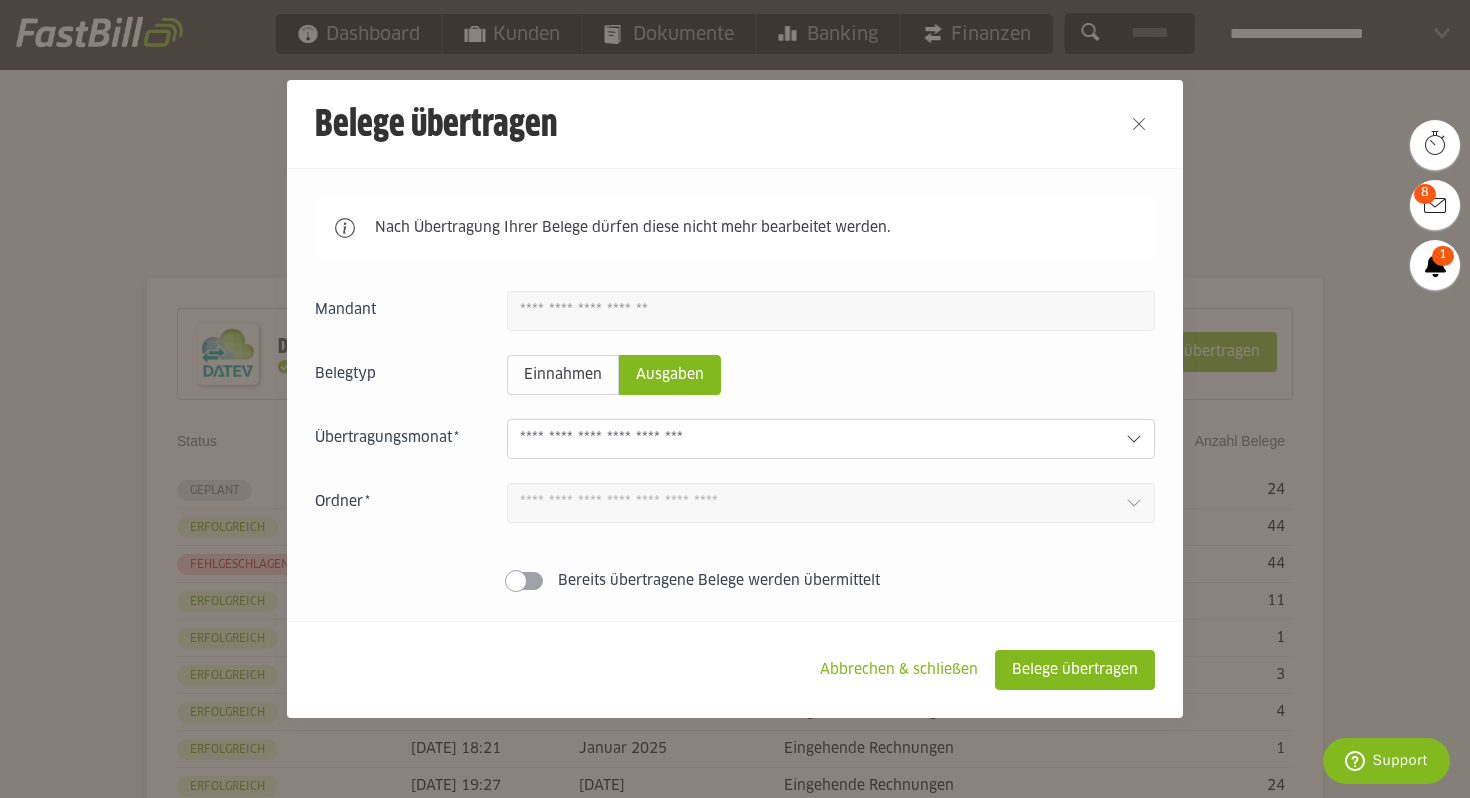 click 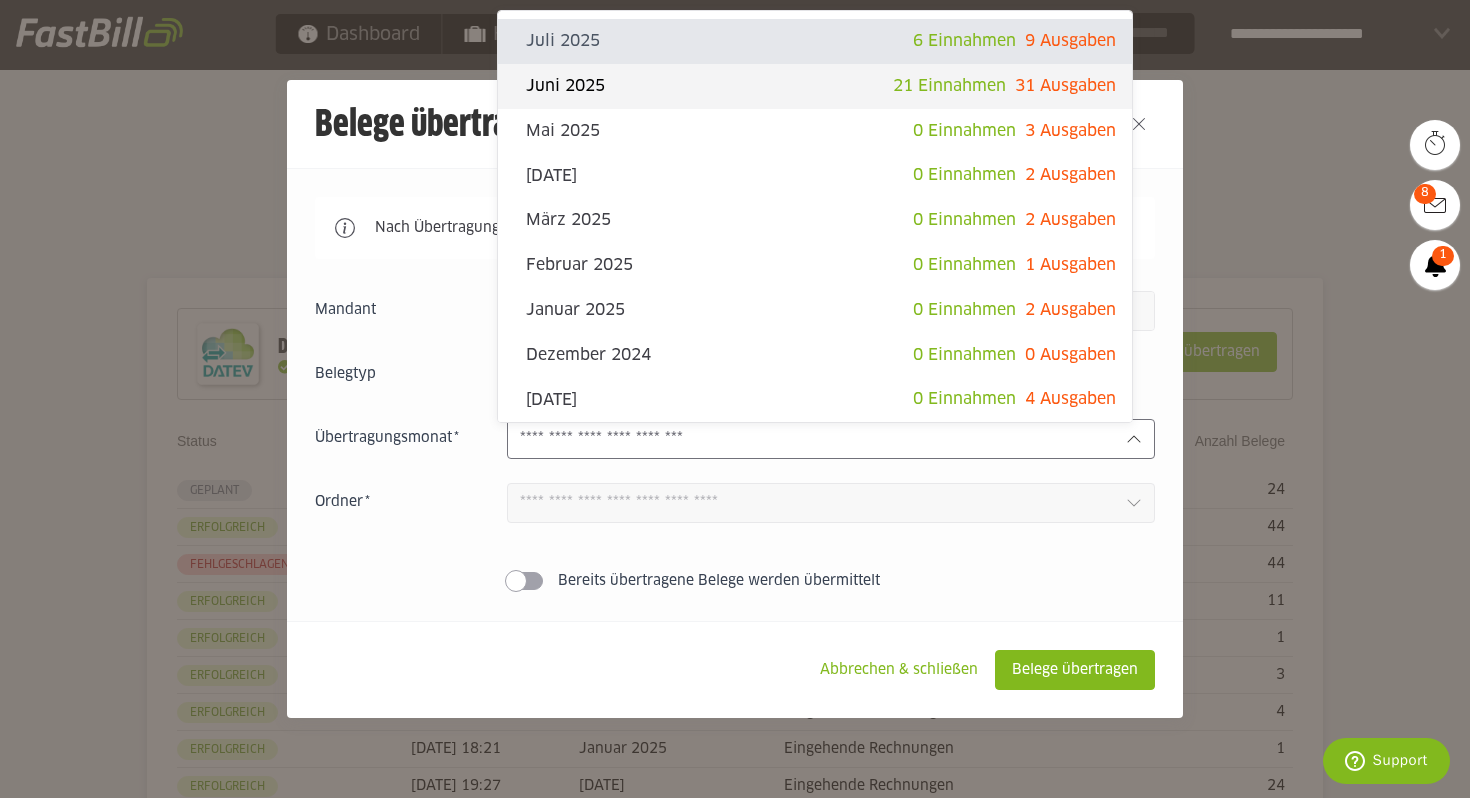 click on "Juni 2025" 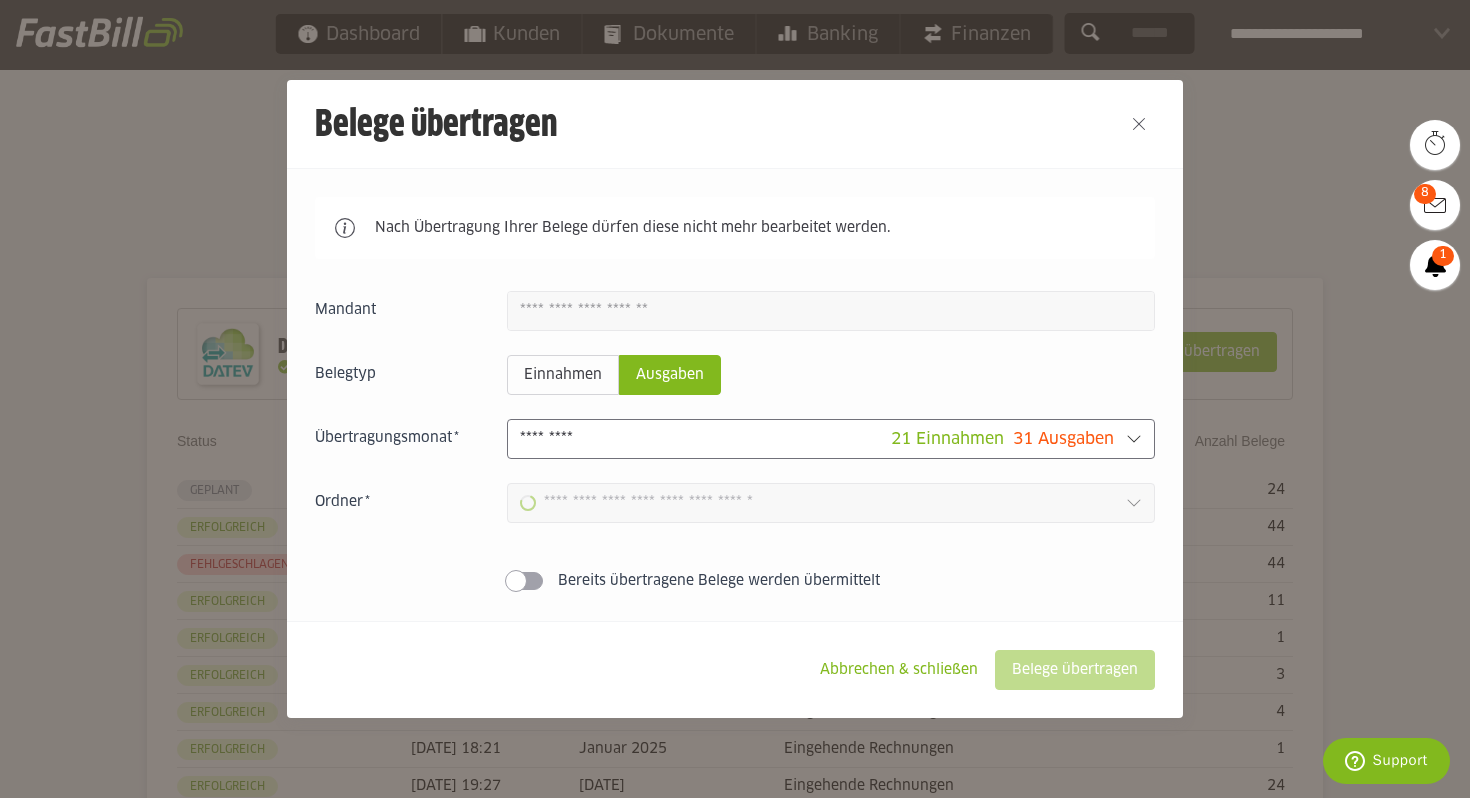 type on "**********" 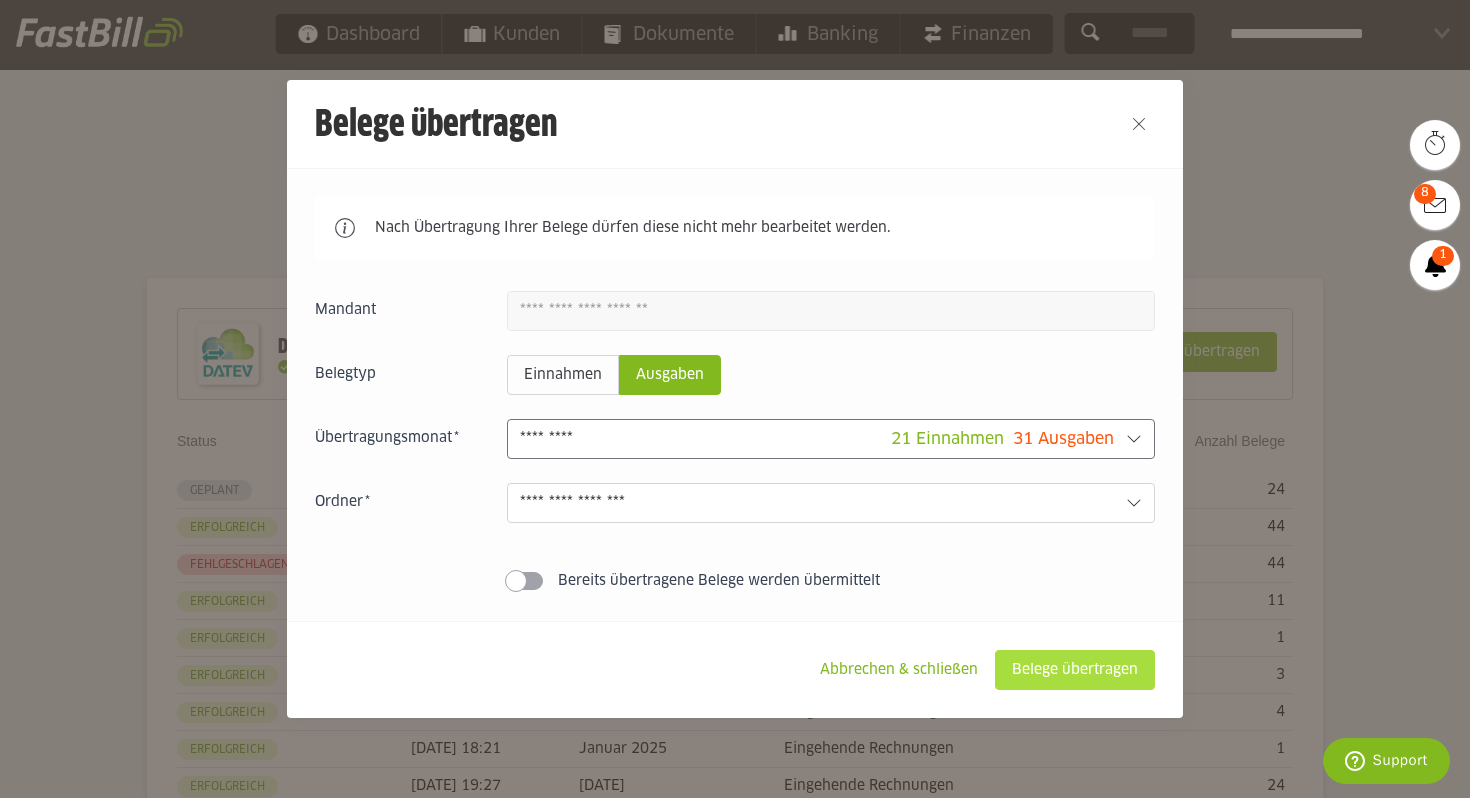 click on "Belege übertragen" at bounding box center (1075, 670) 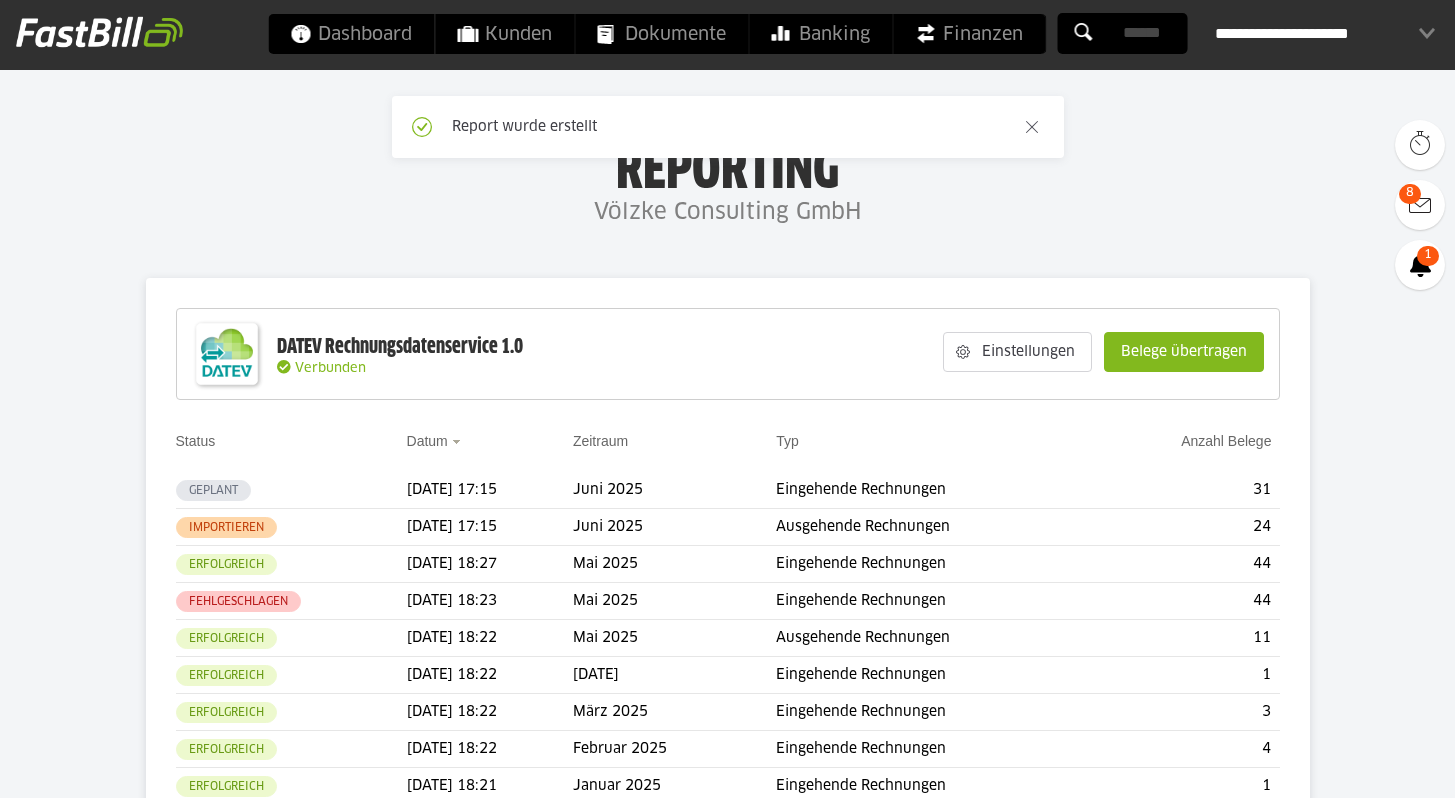 scroll, scrollTop: 0, scrollLeft: 0, axis: both 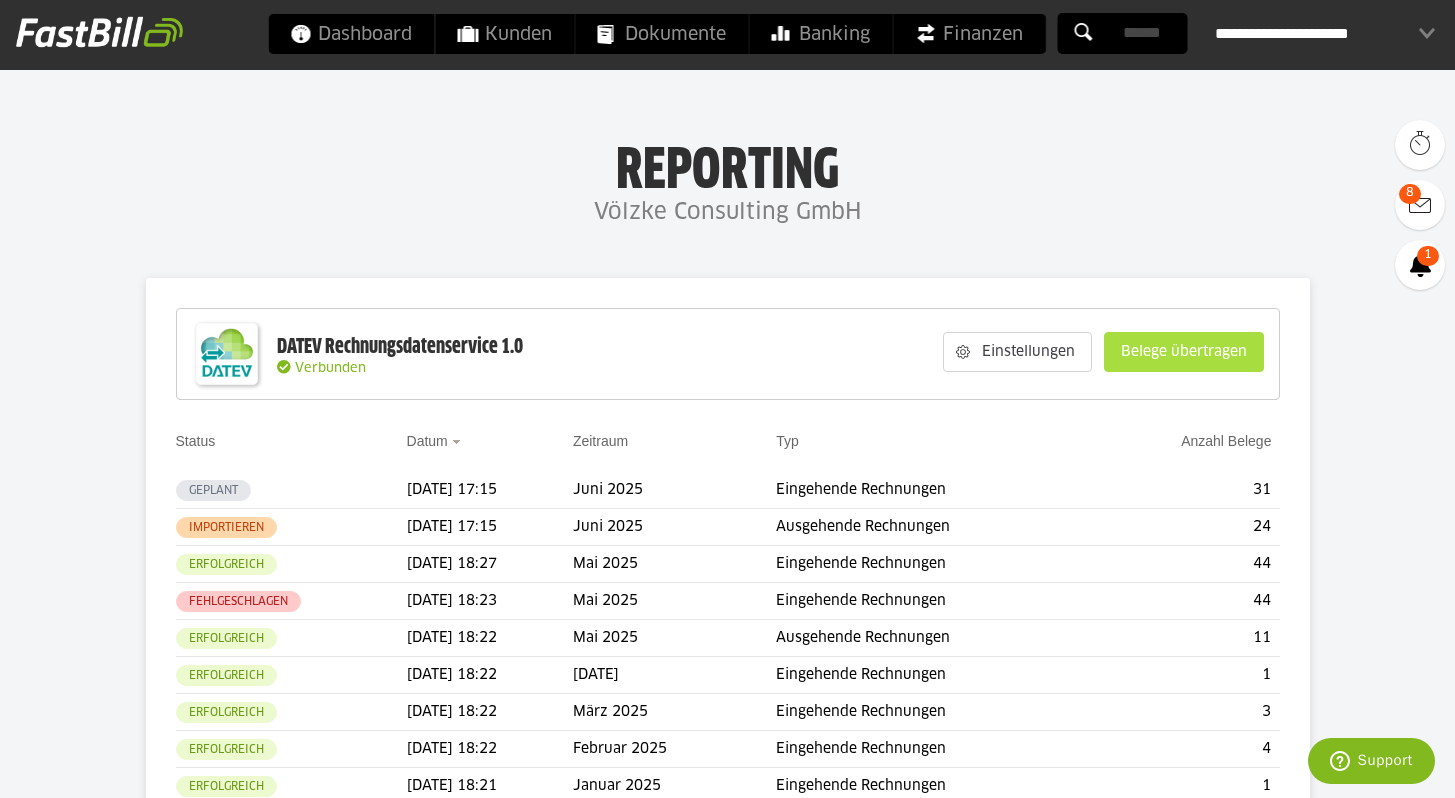 click on "Belege übertragen" at bounding box center (1184, 352) 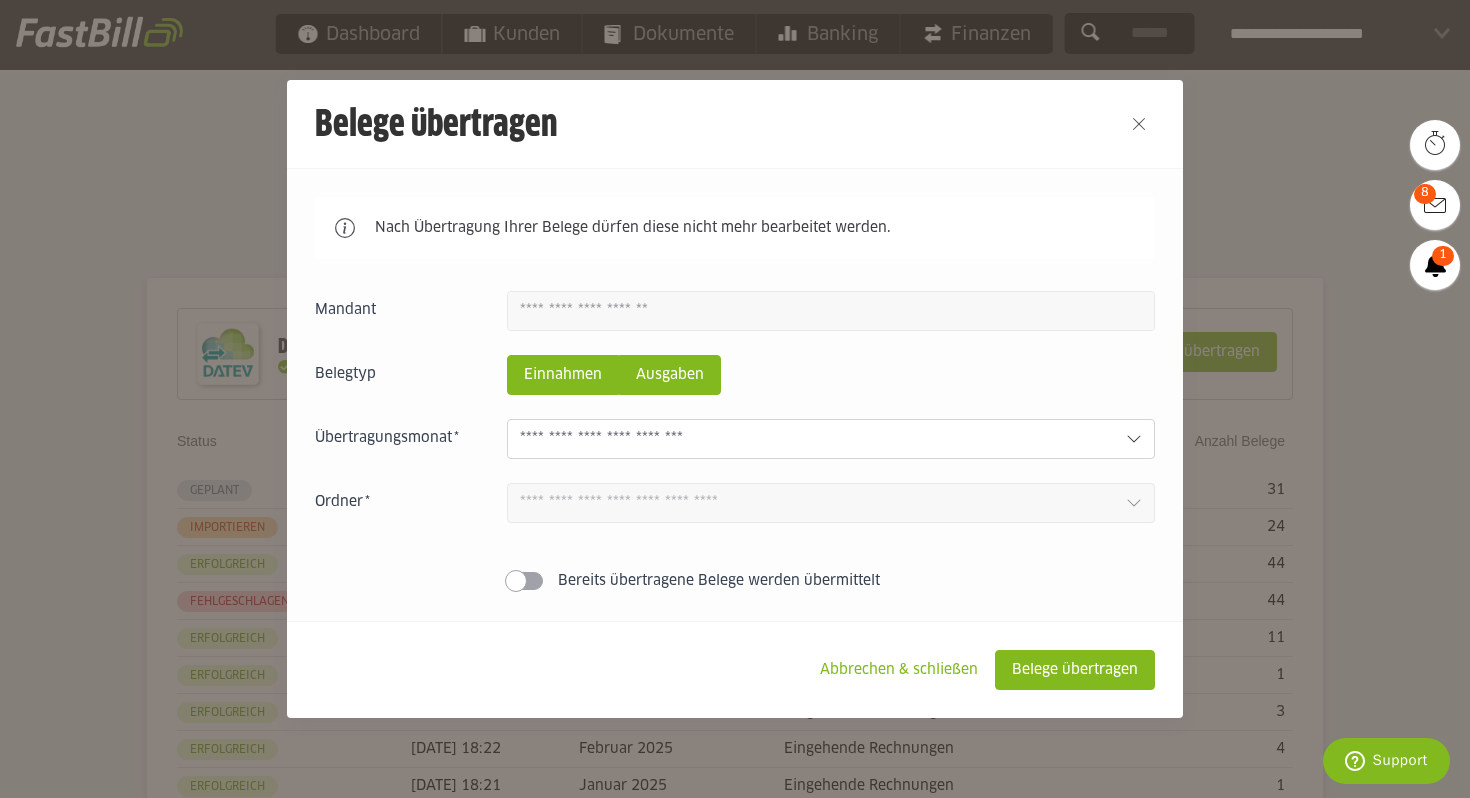 click on "Ausgaben" 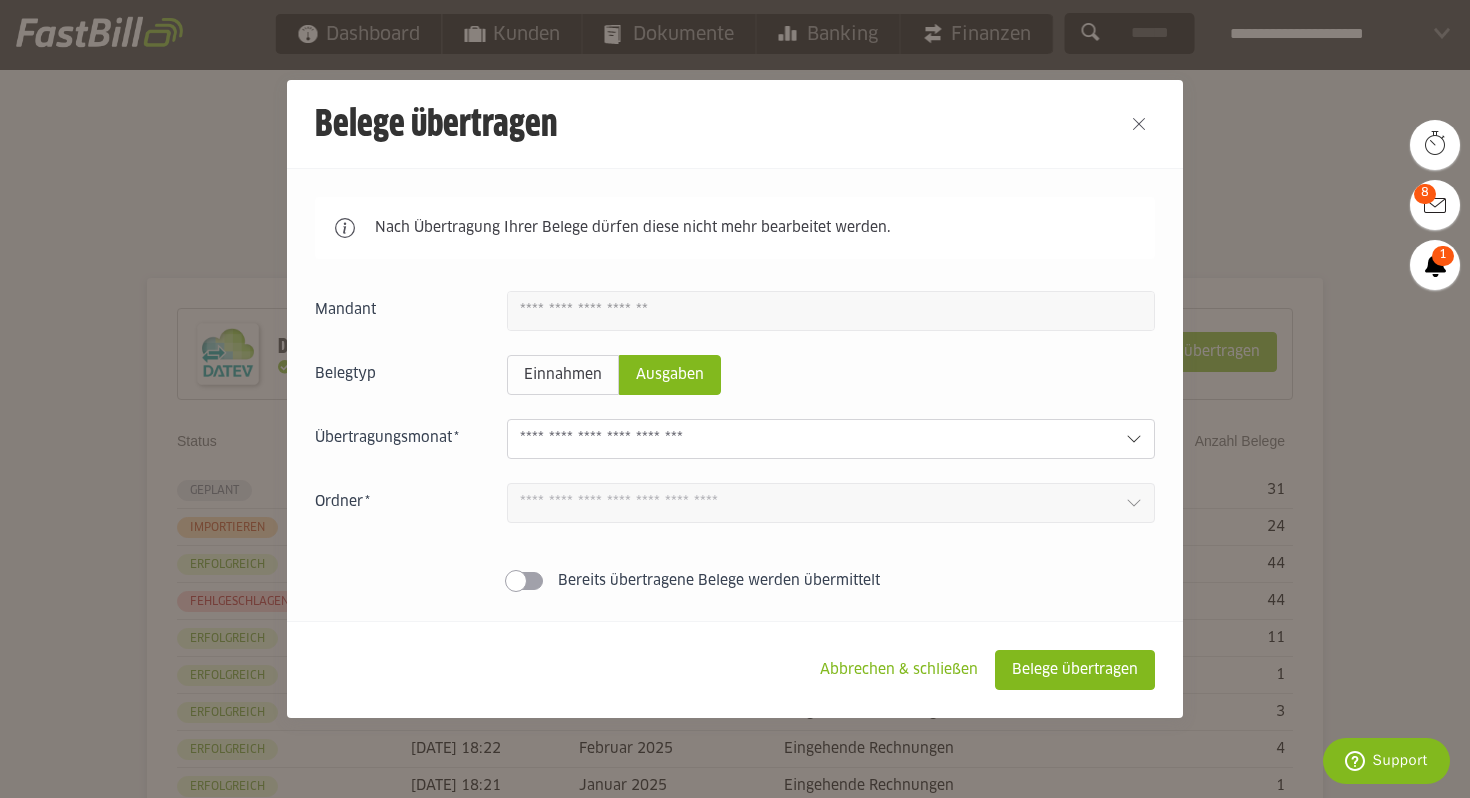 click 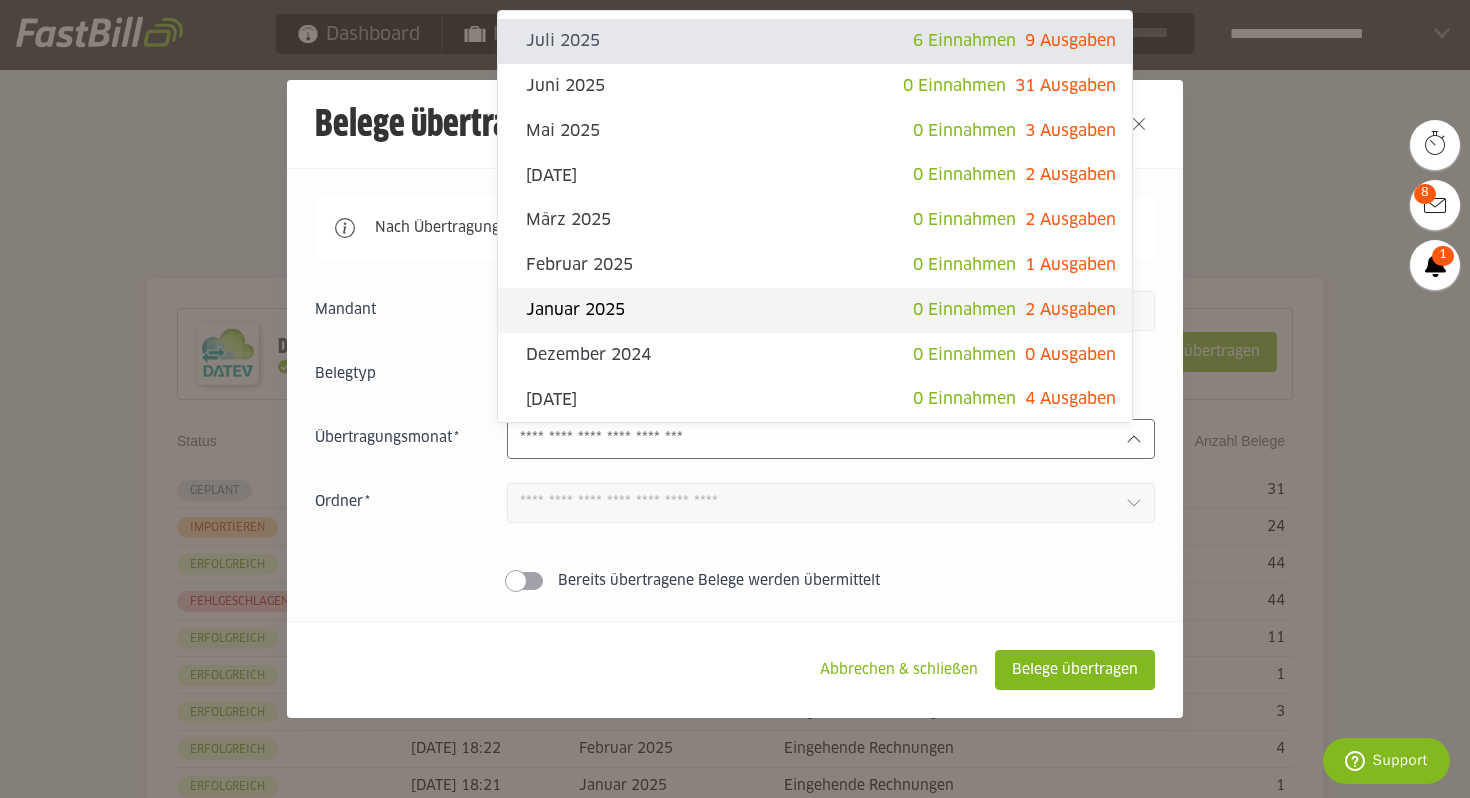 click on "Januar 2025
0 Einnahmen
2 Ausgaben" 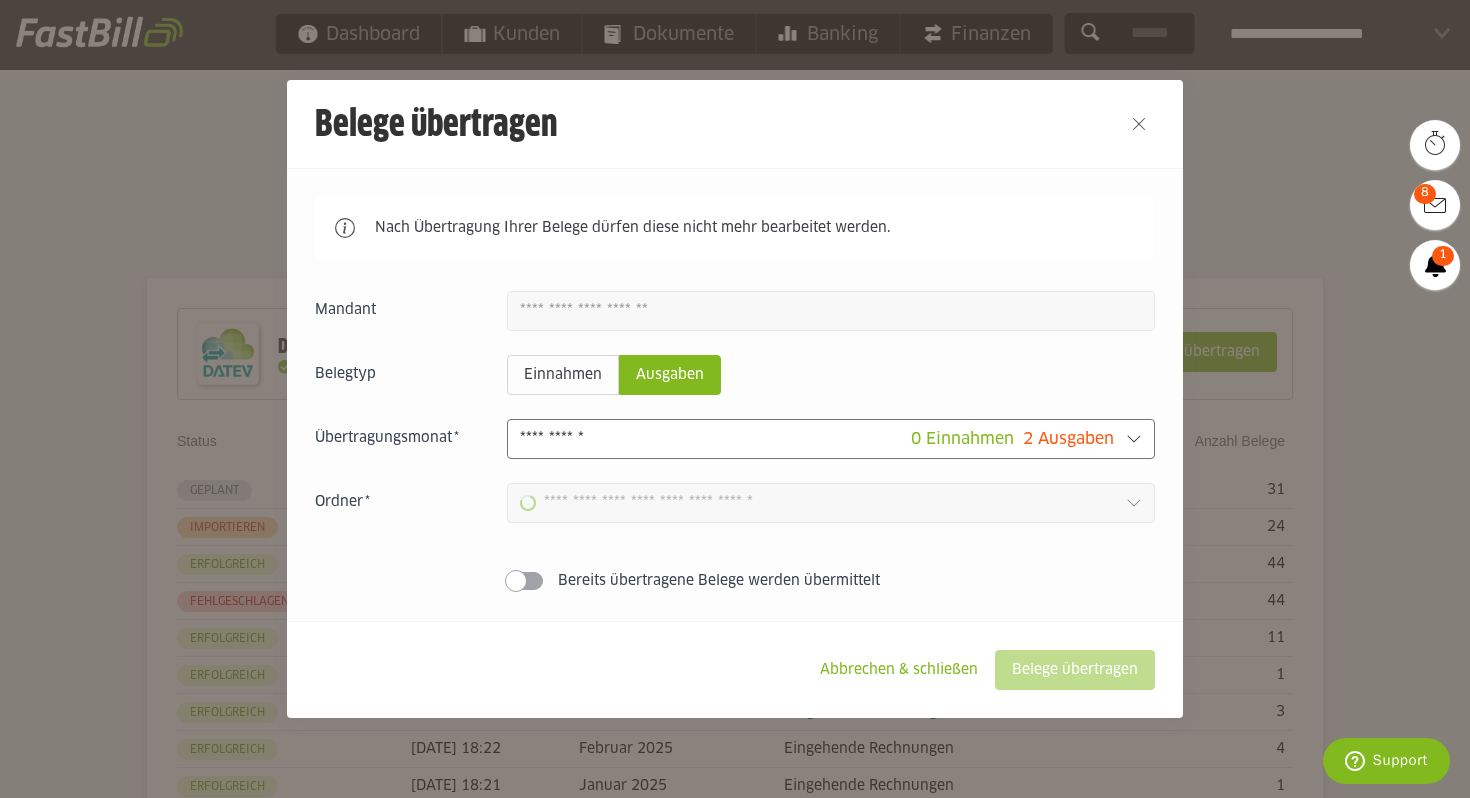 type on "**********" 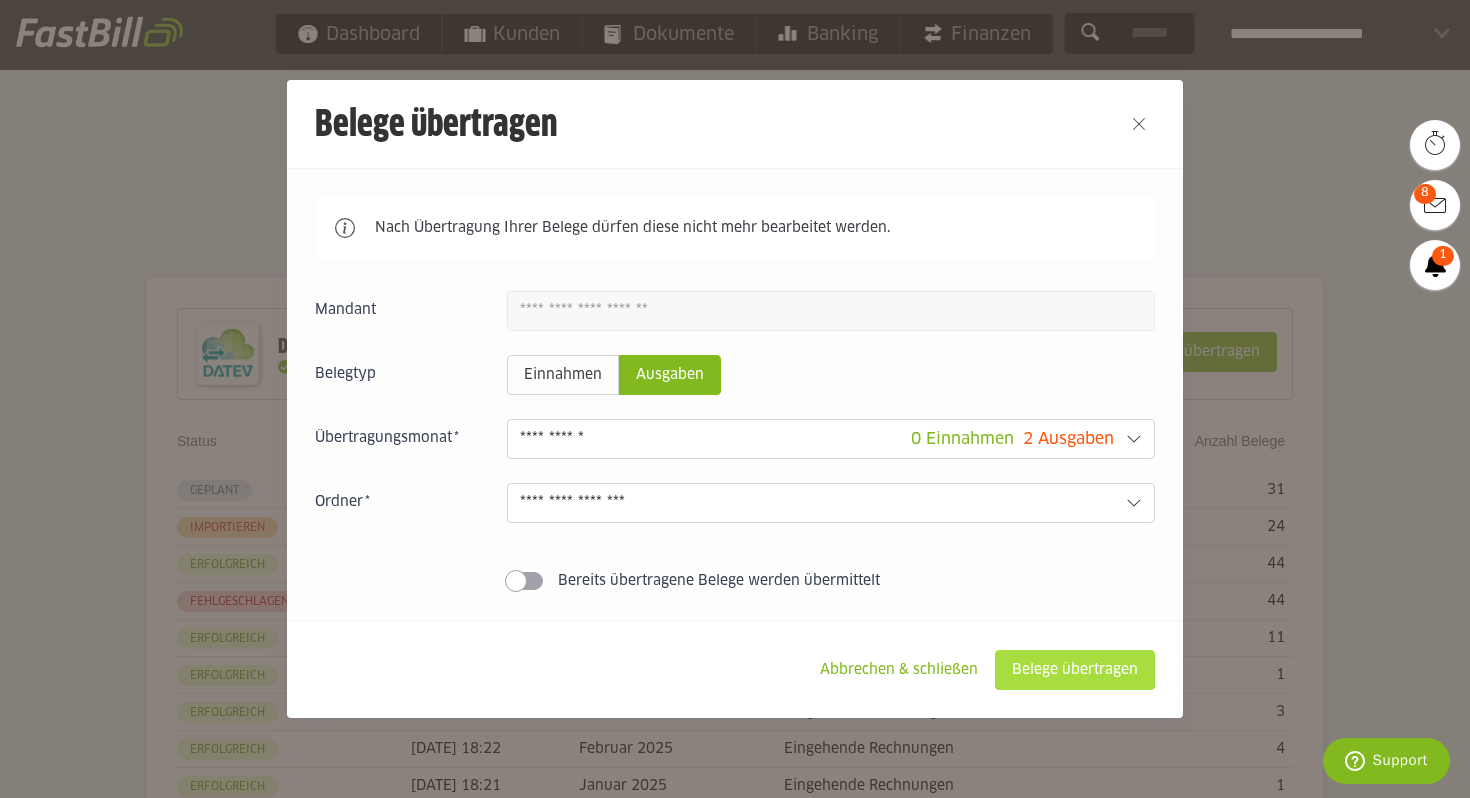click on "Belege übertragen" at bounding box center [1075, 670] 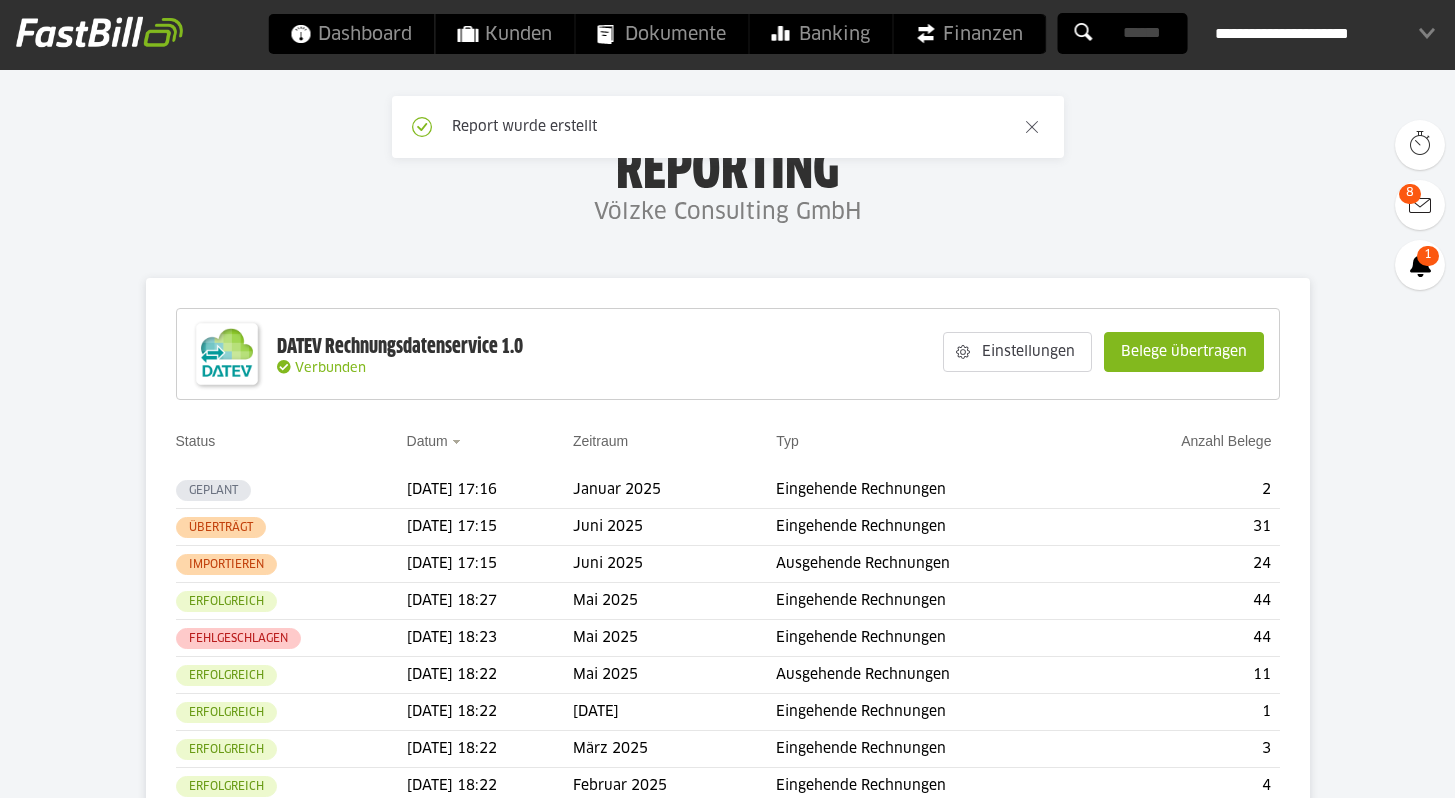 scroll, scrollTop: 0, scrollLeft: 0, axis: both 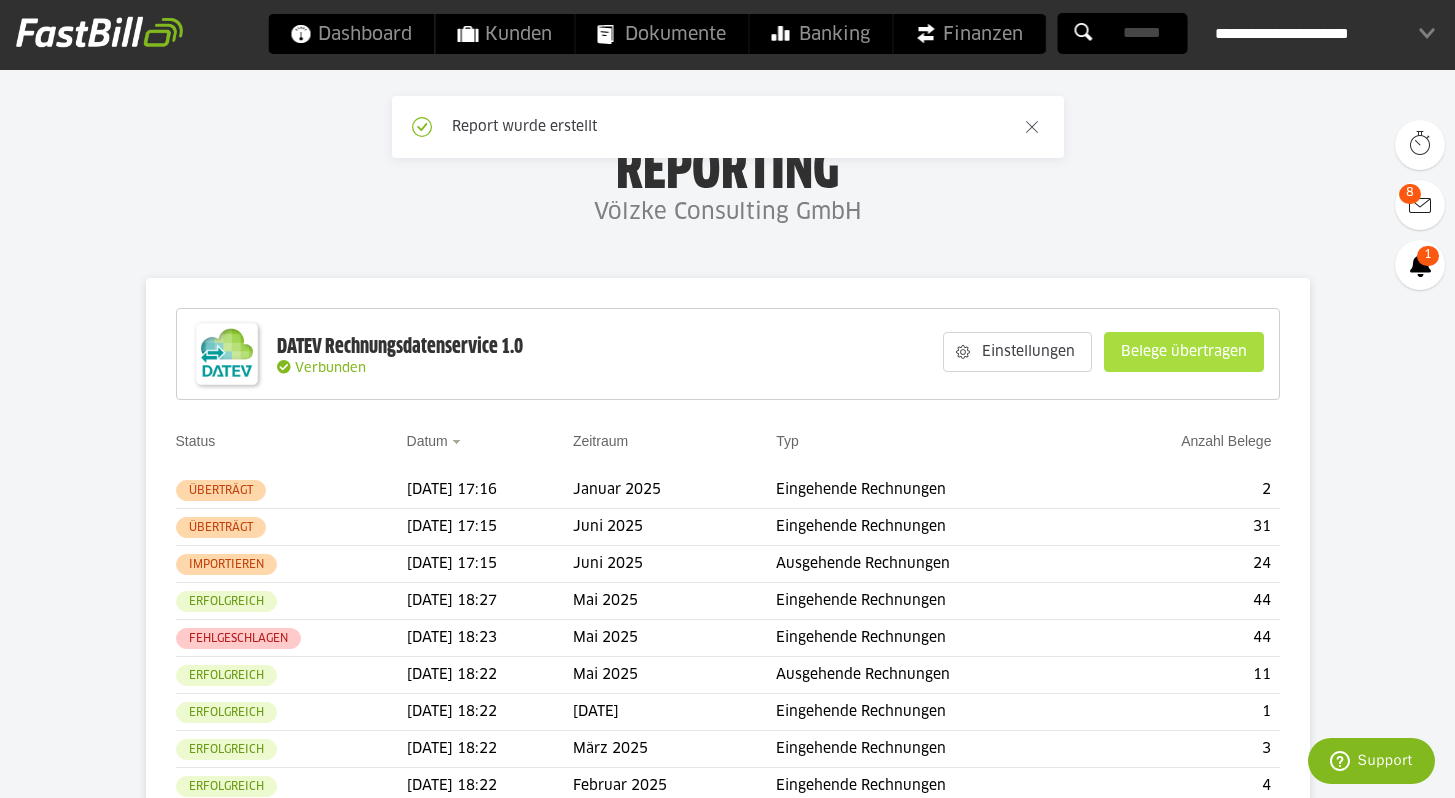 click on "Belege übertragen" at bounding box center (1184, 352) 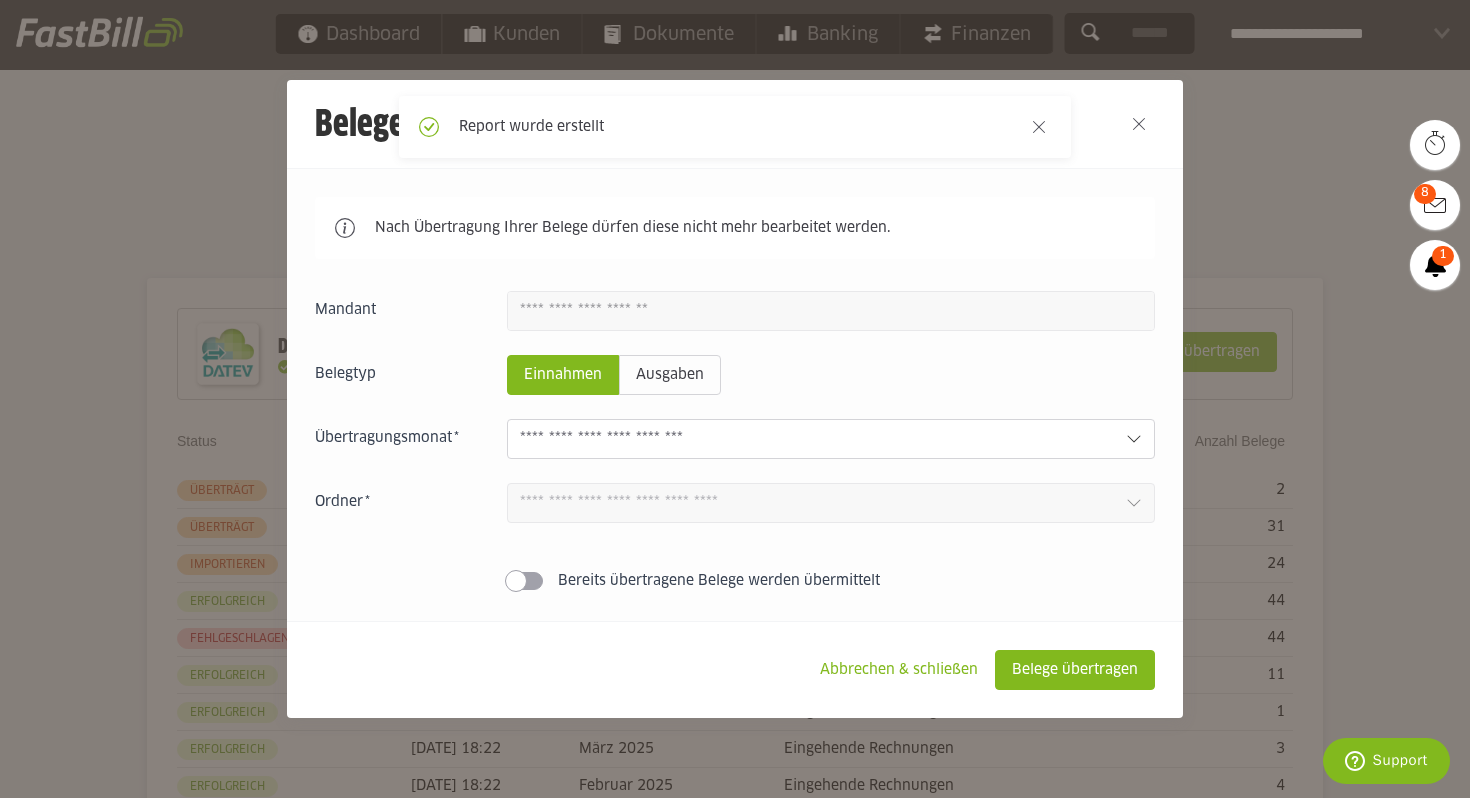 click 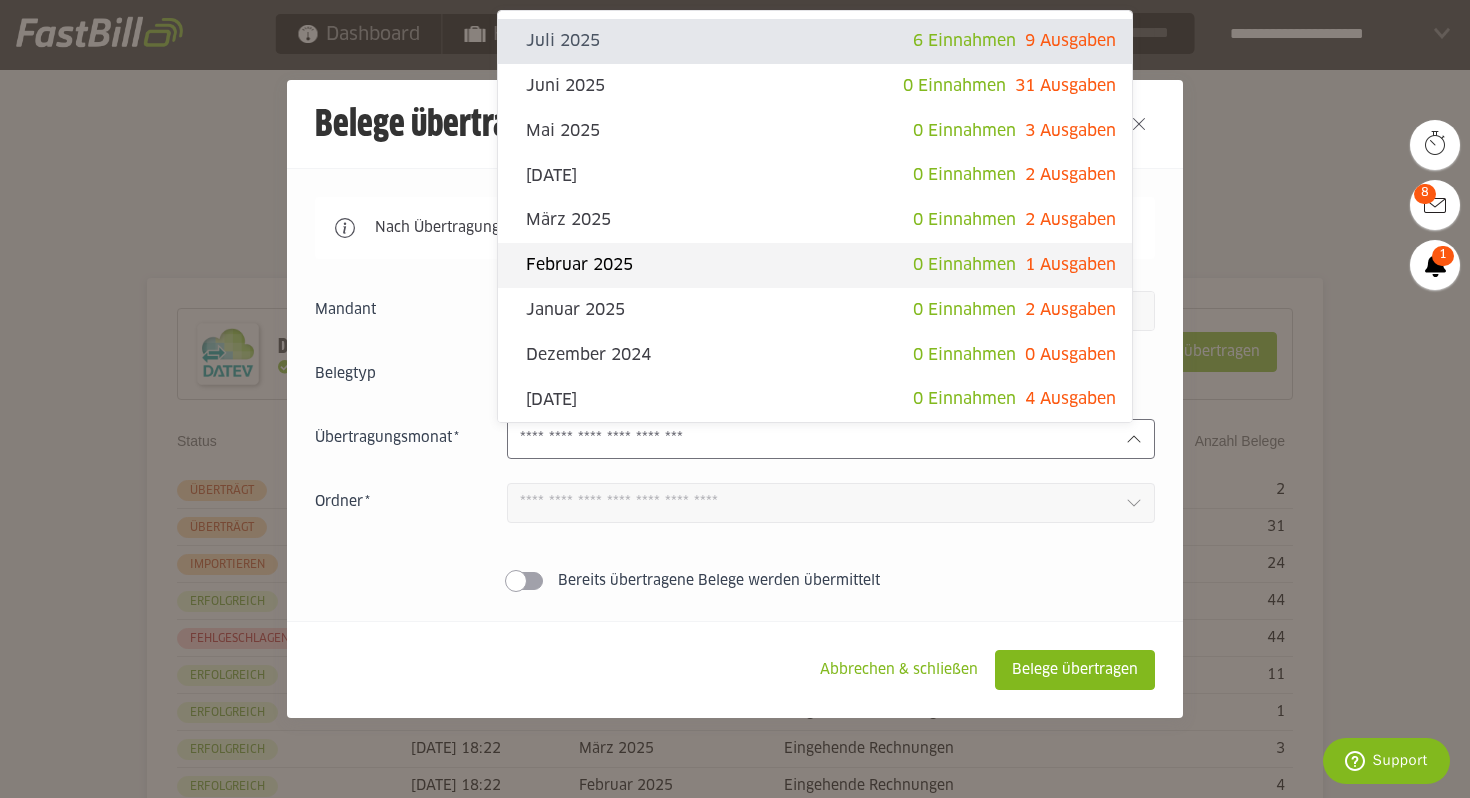 click on "Februar 2025
0 Einnahmen
1 Ausgaben" 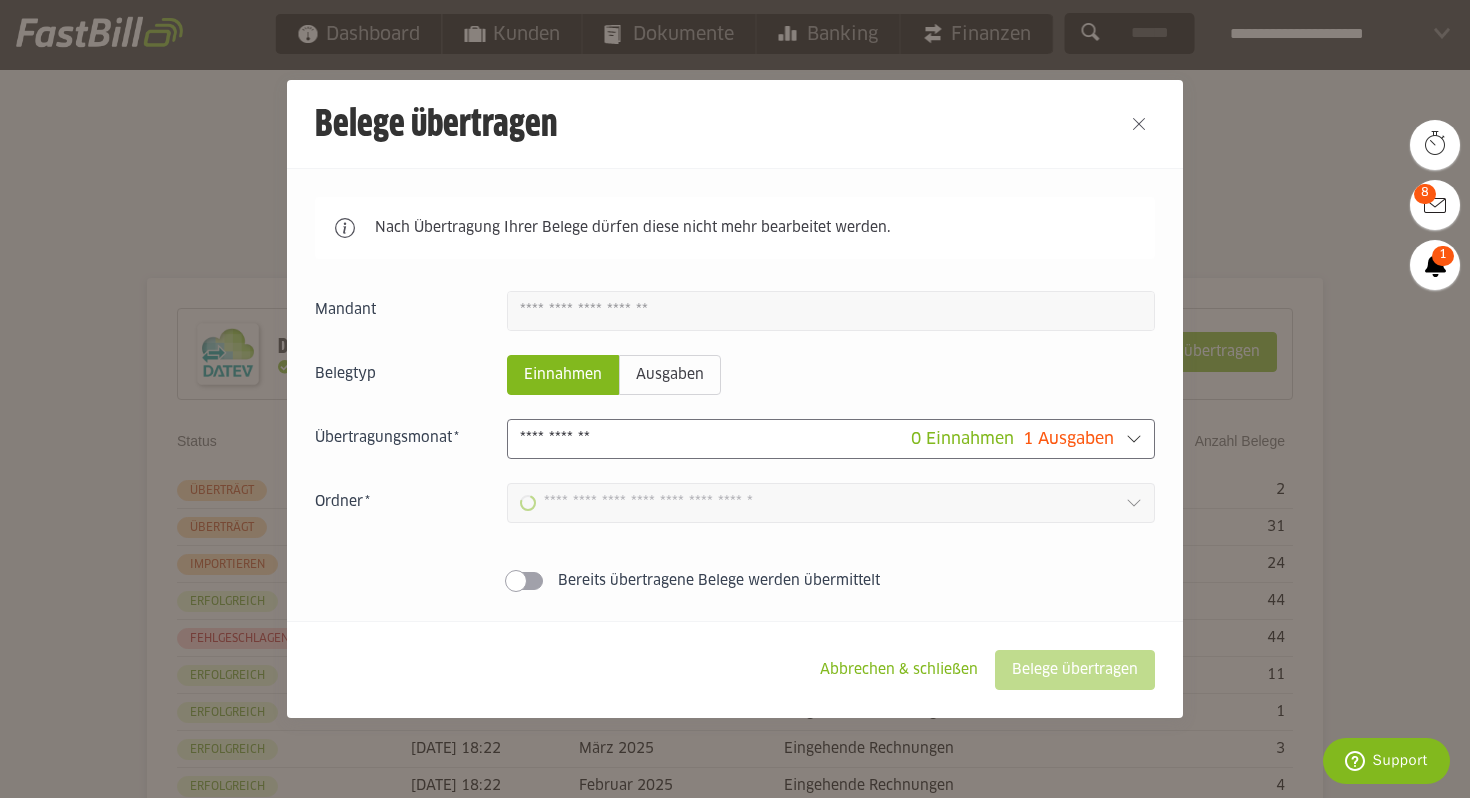 type on "**********" 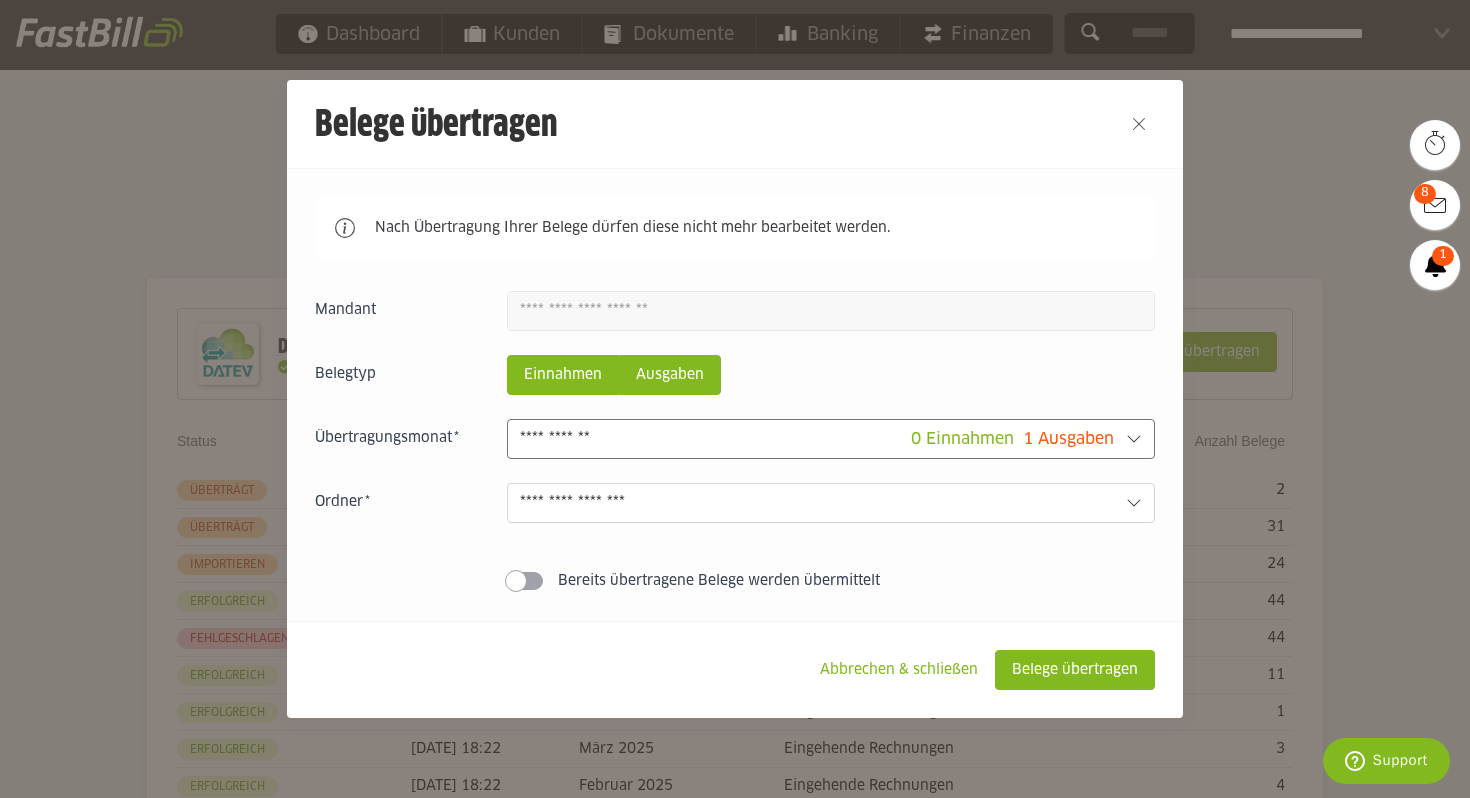click on "Ausgaben" 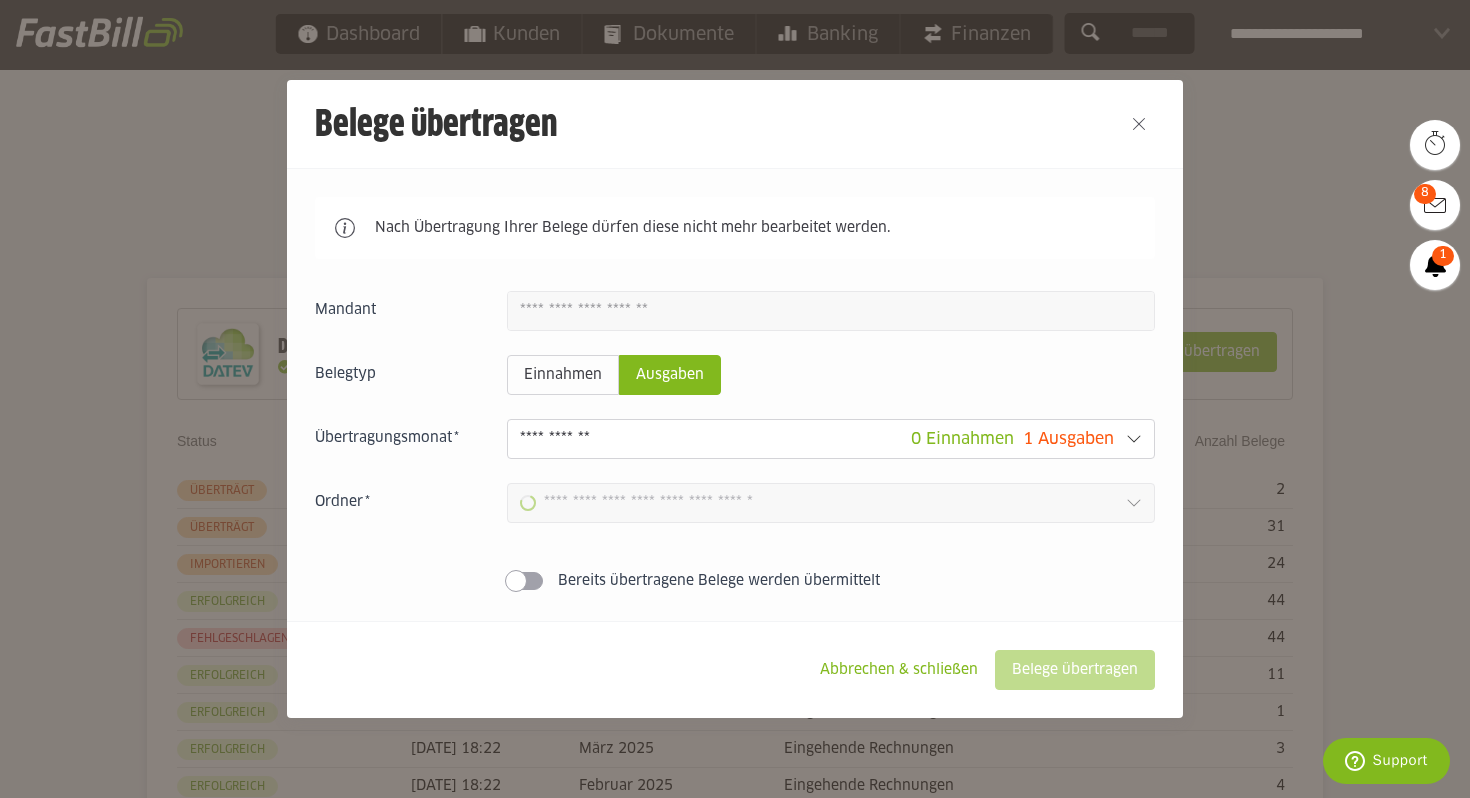 type on "**********" 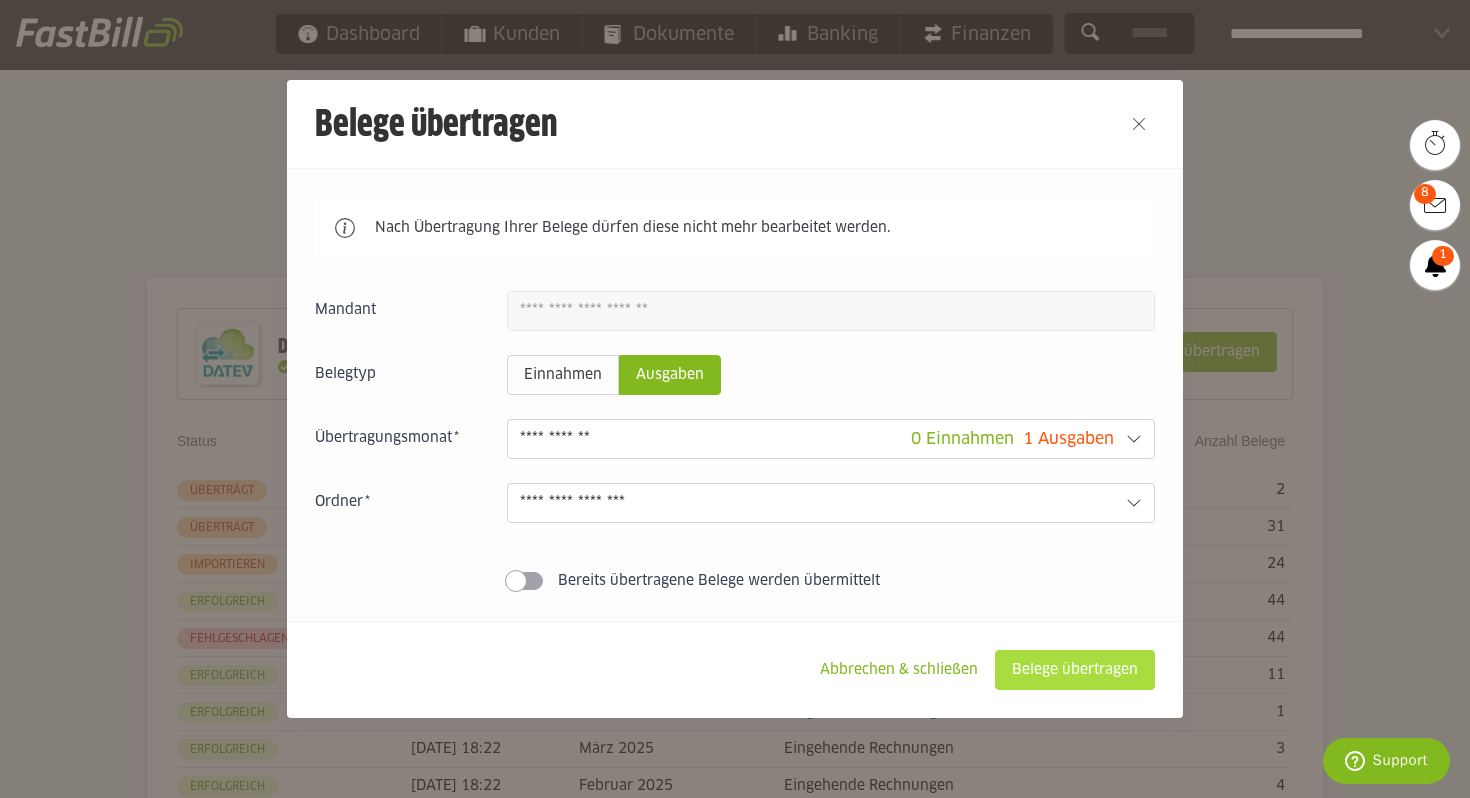click on "Belege übertragen" at bounding box center [1075, 670] 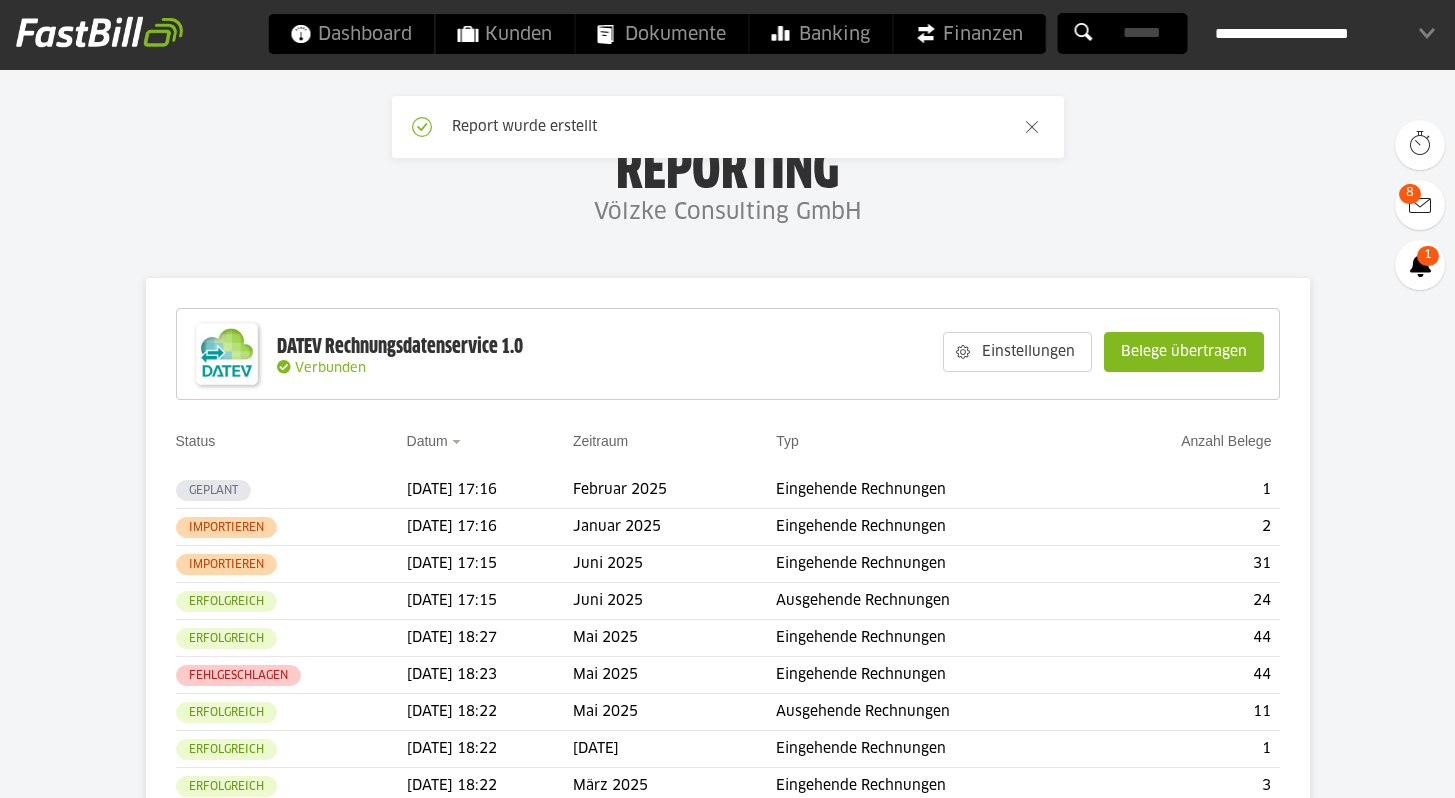scroll, scrollTop: 0, scrollLeft: 0, axis: both 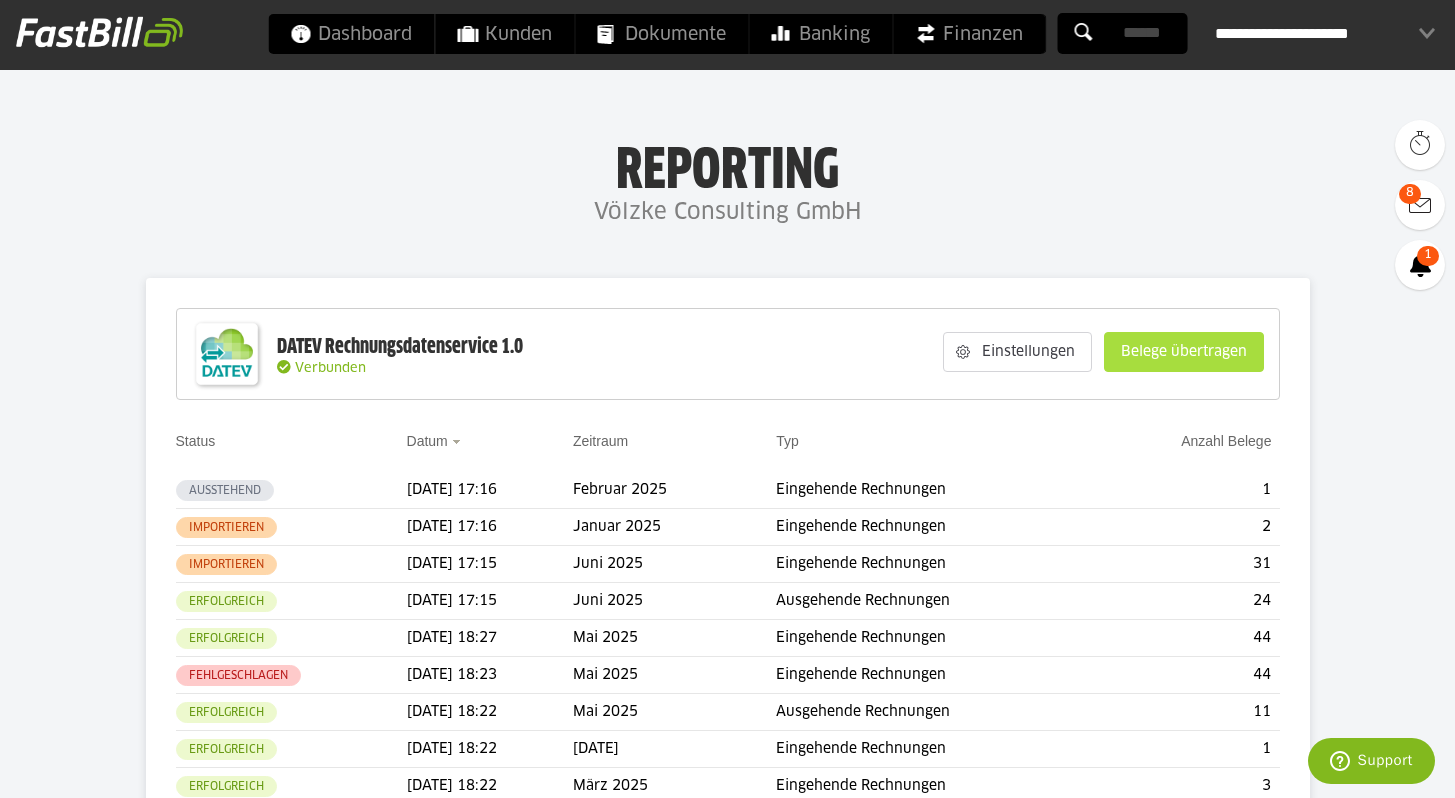 click on "Belege übertragen" at bounding box center [1184, 352] 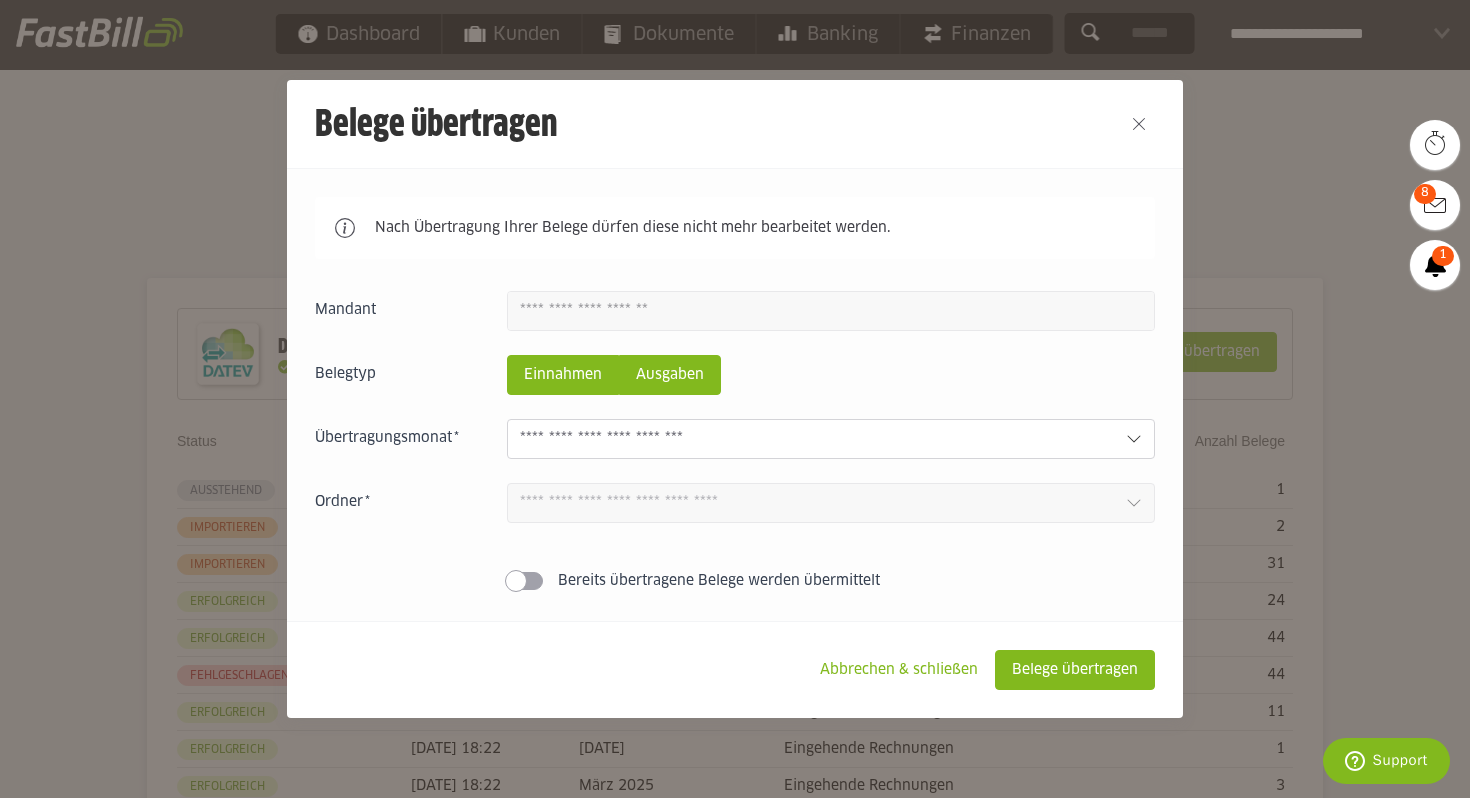 click on "Ausgaben" 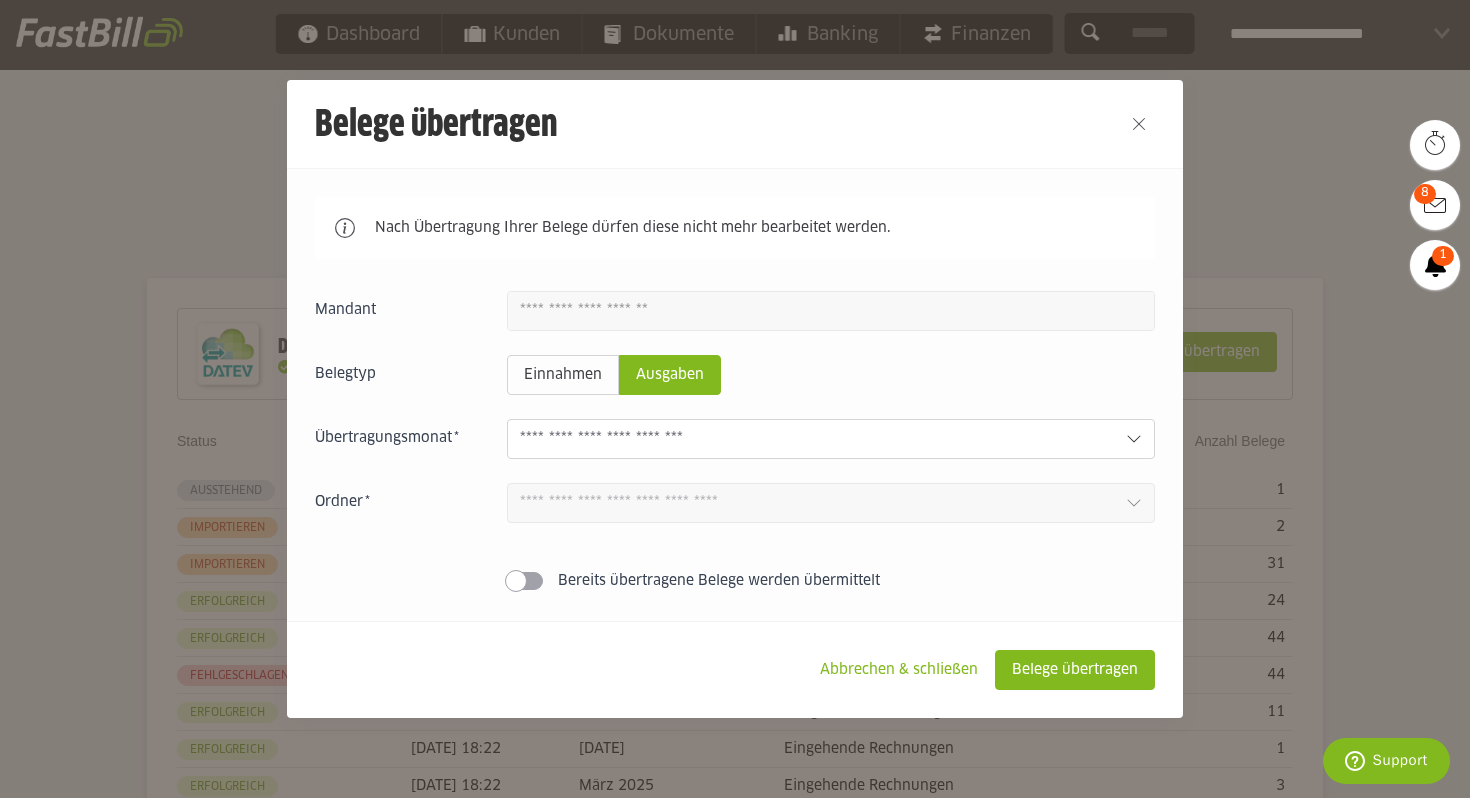 click 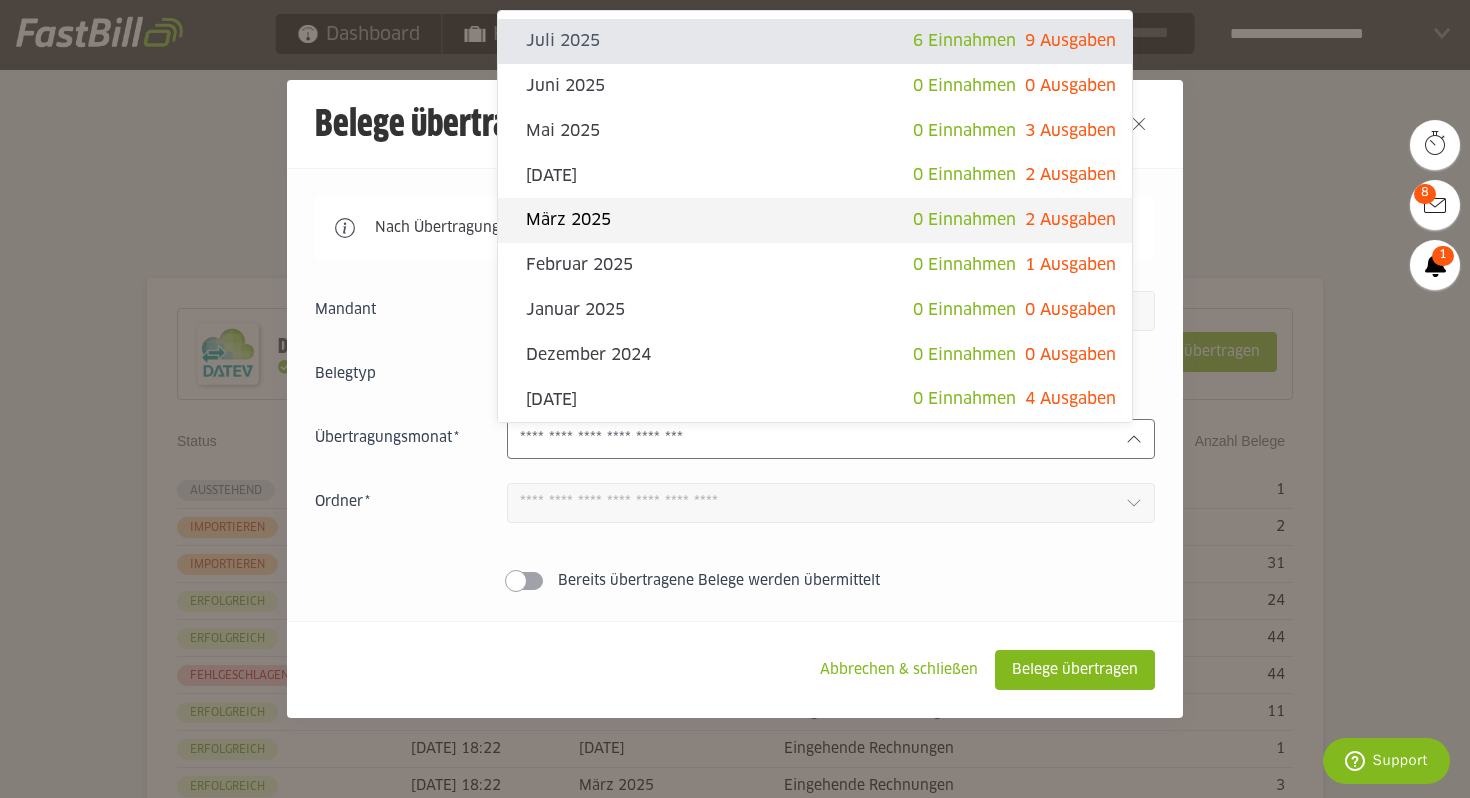 click on "März 2025" 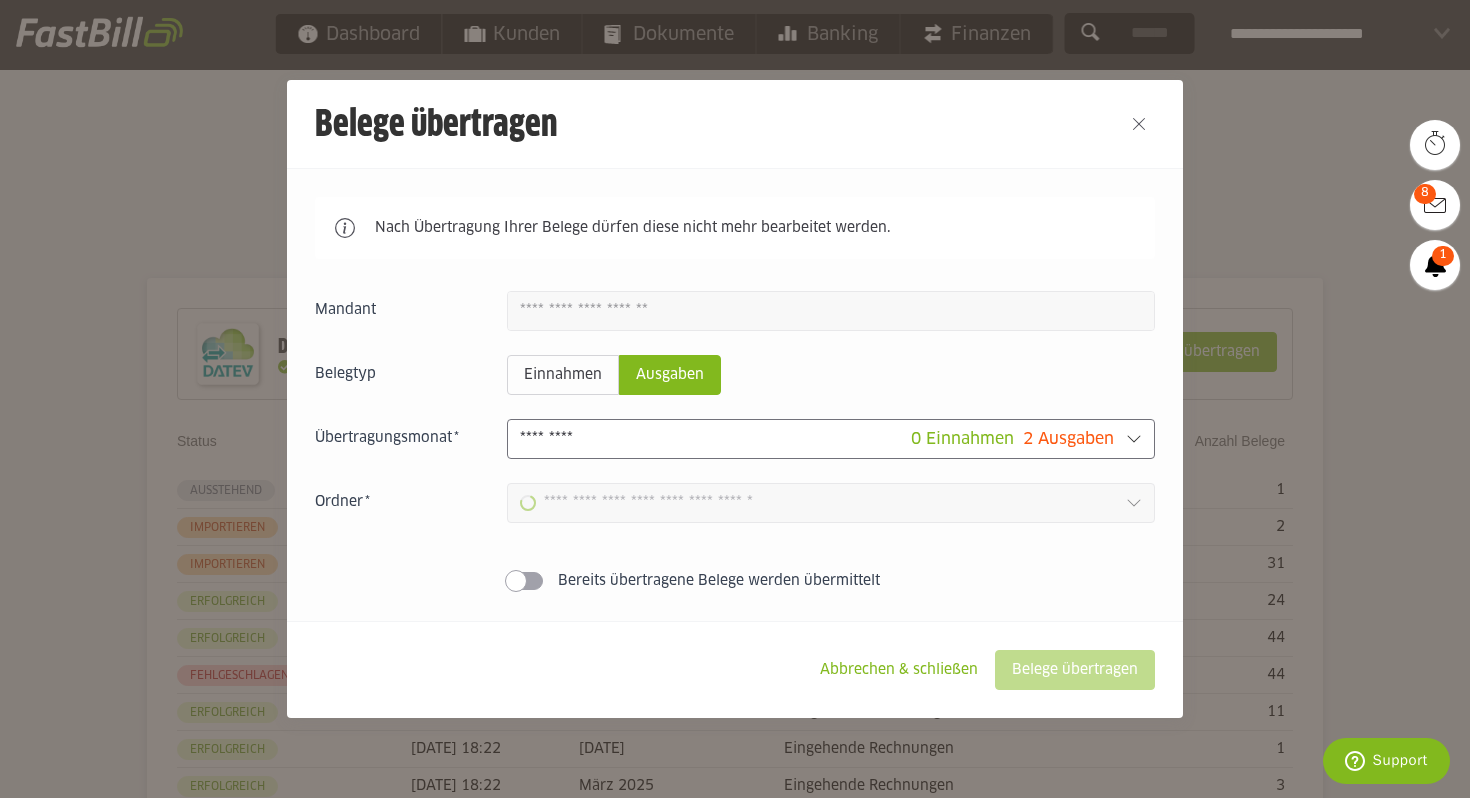type on "**********" 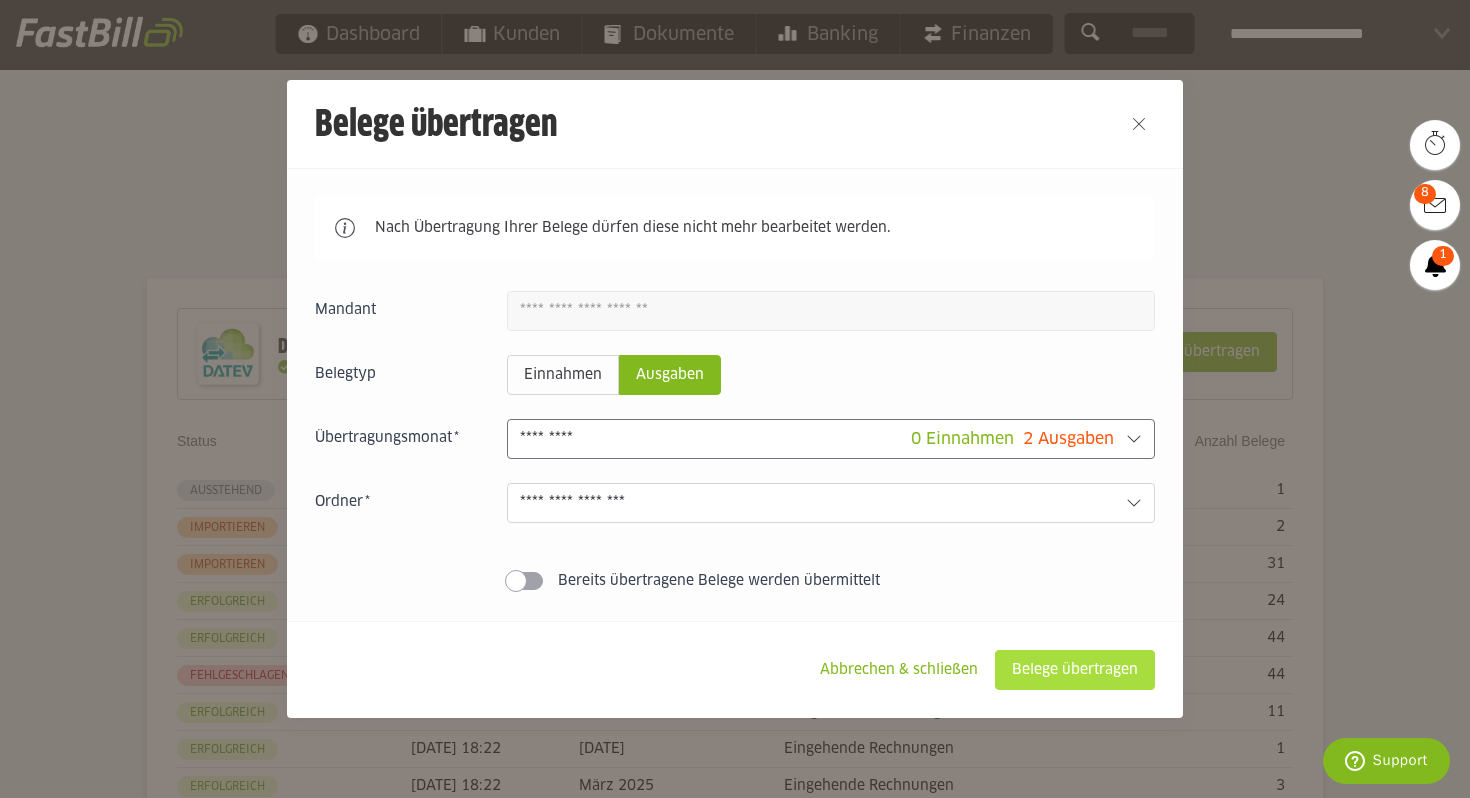 click on "Belege übertragen" at bounding box center (1075, 670) 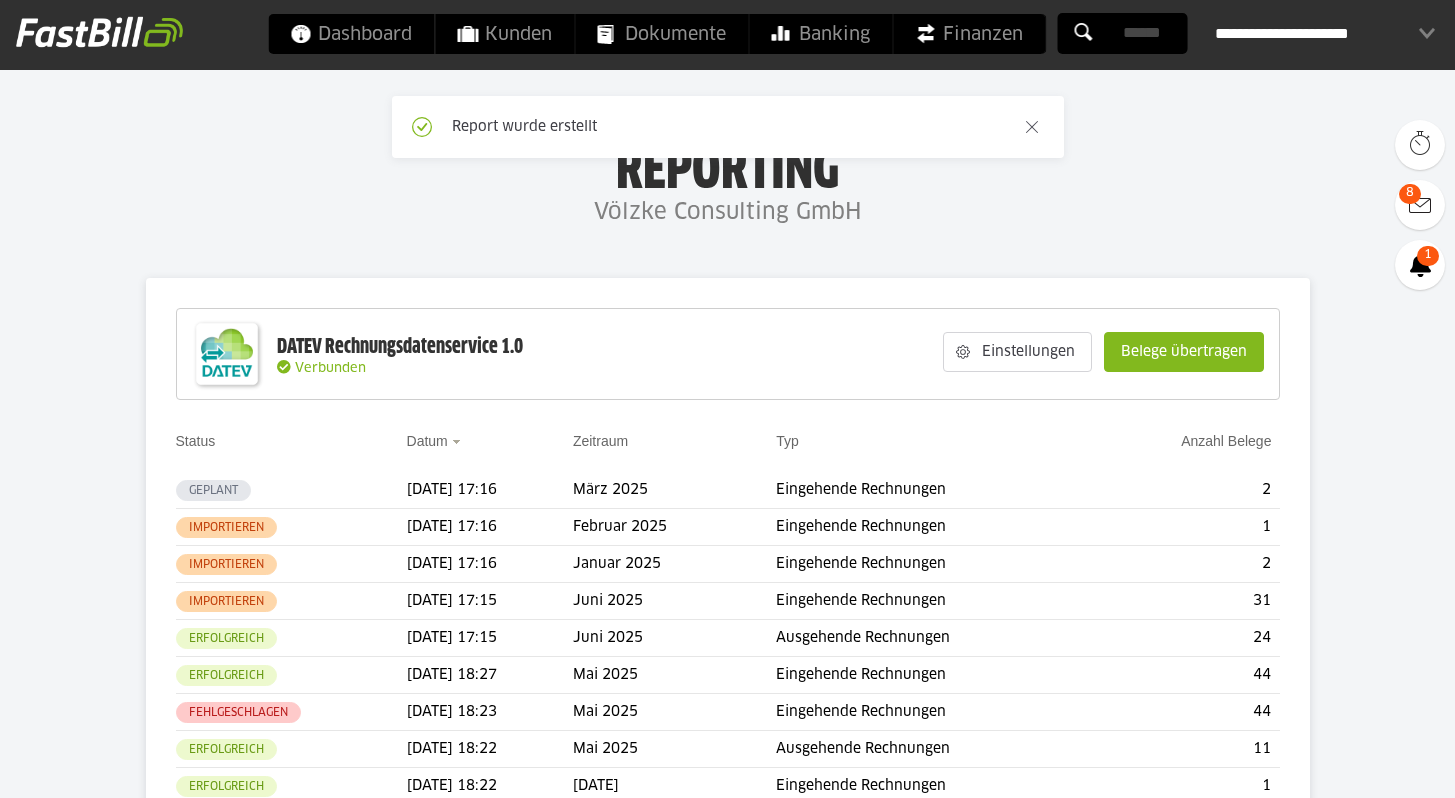 scroll, scrollTop: 0, scrollLeft: 0, axis: both 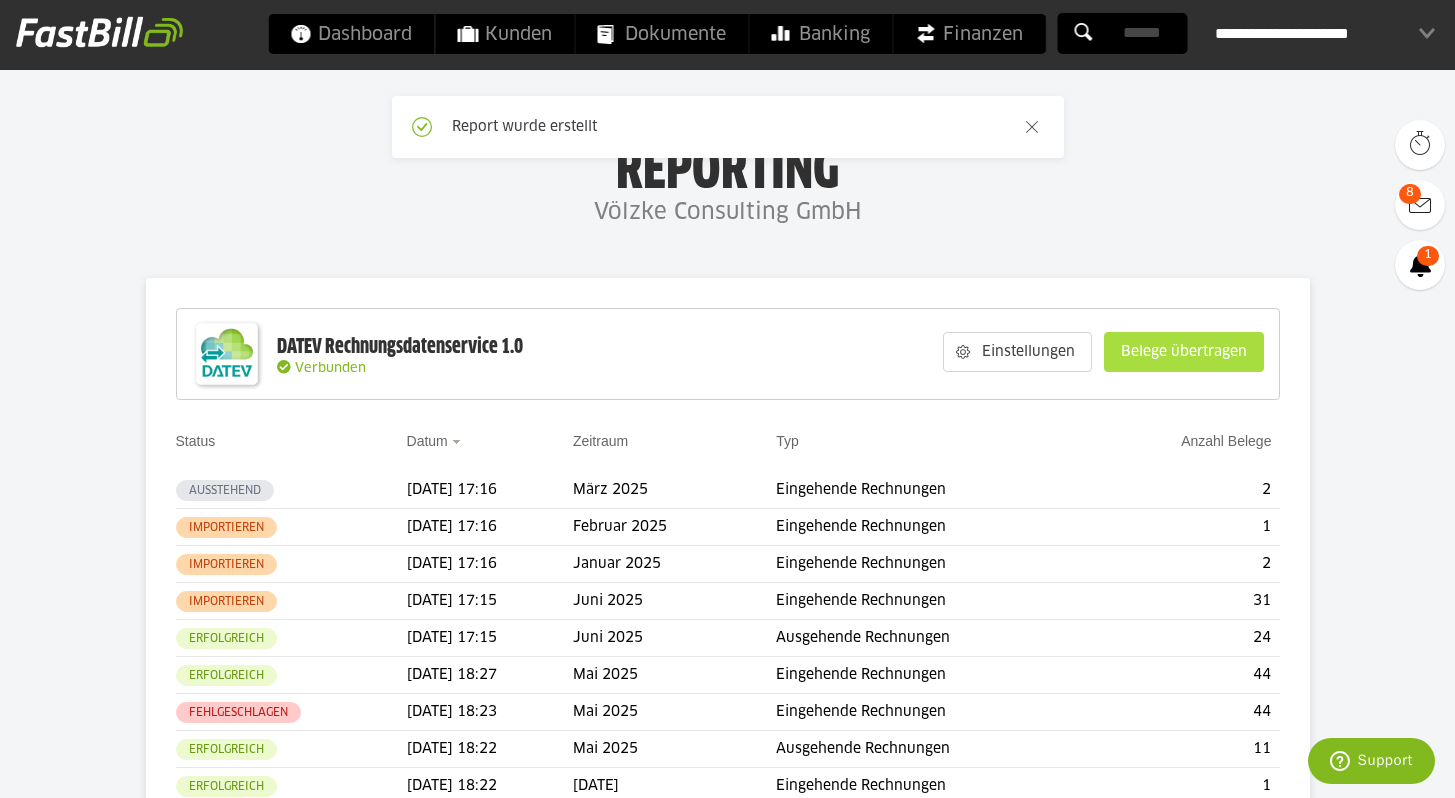 click on "Belege übertragen" at bounding box center [1184, 352] 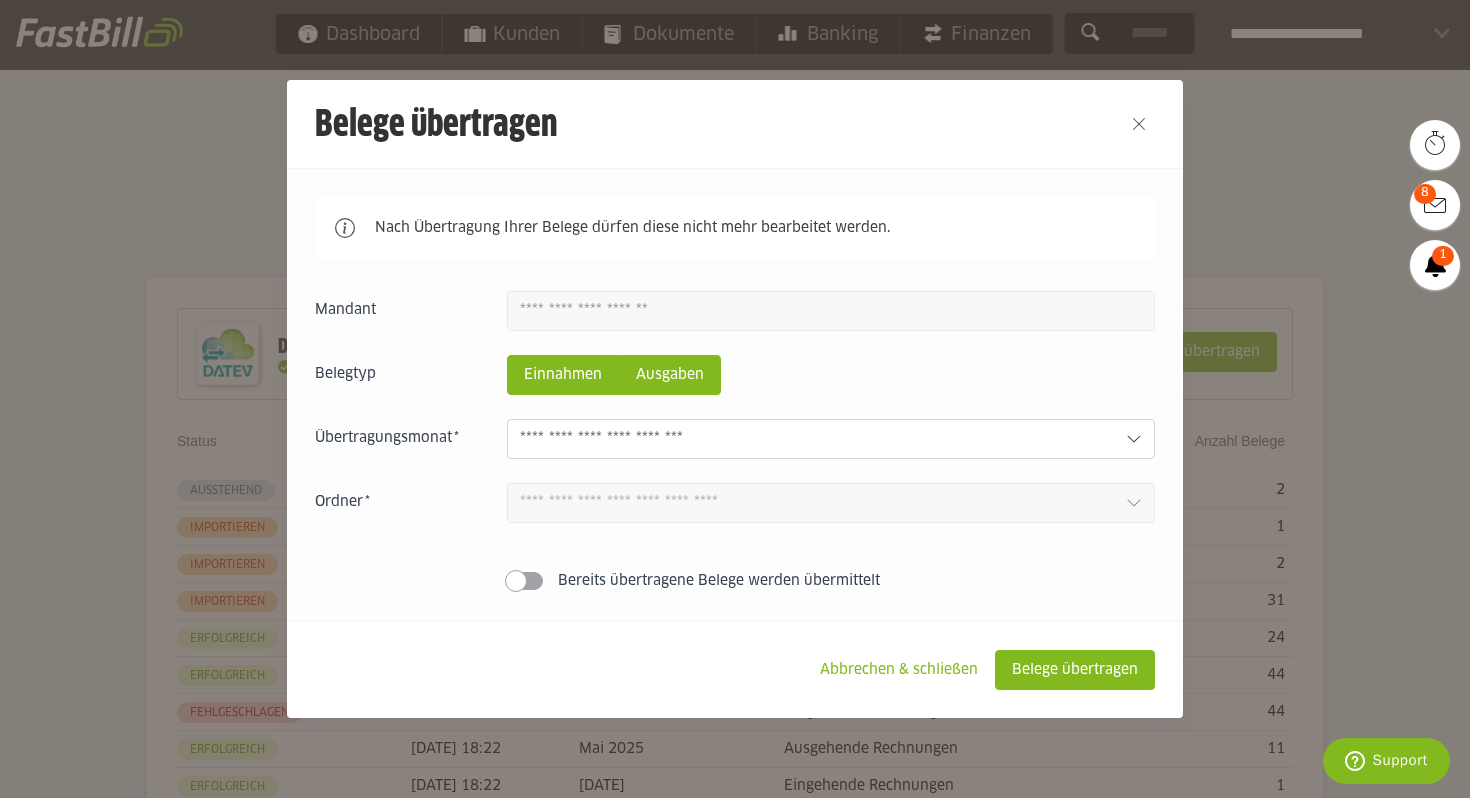 click on "Ausgaben" 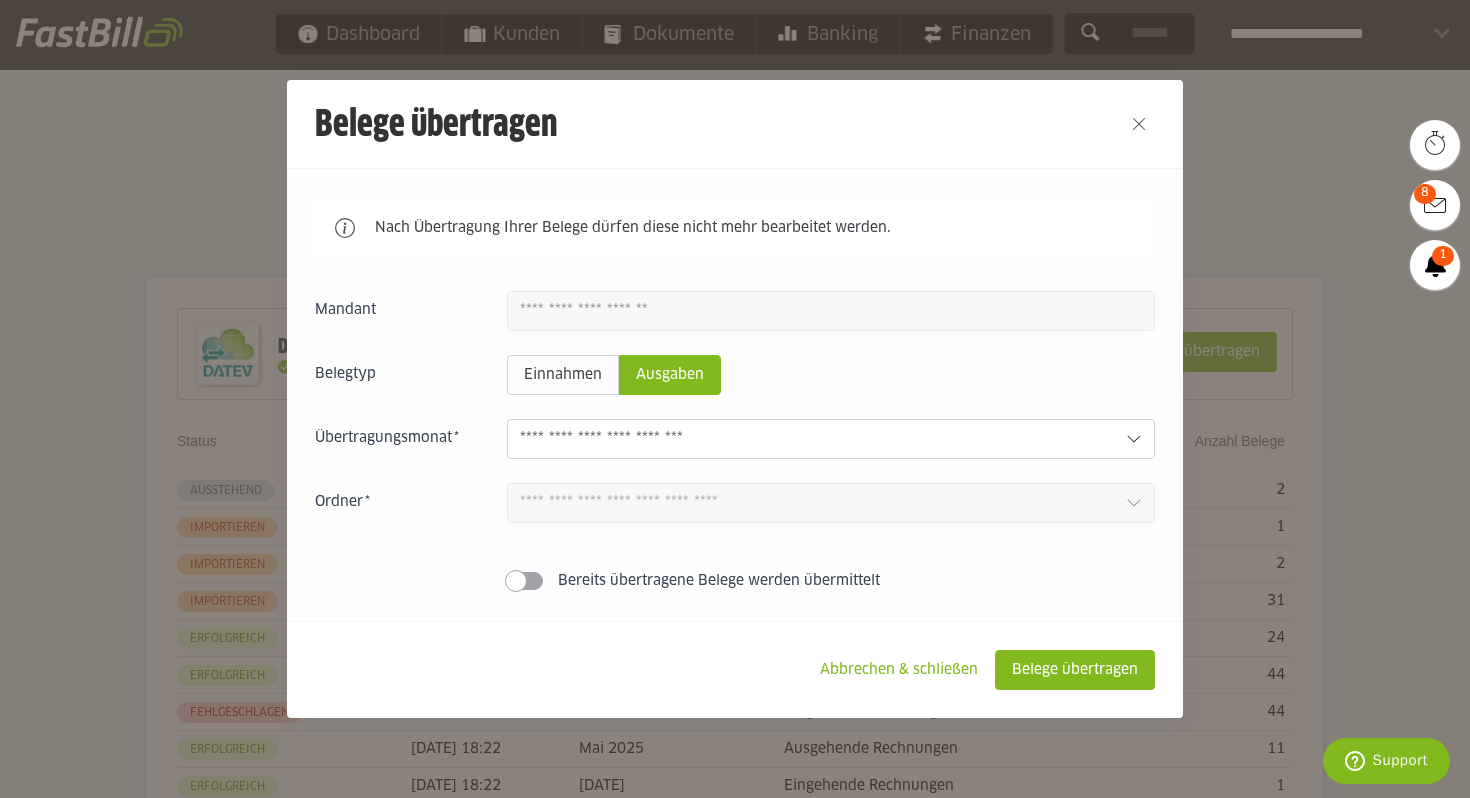 click 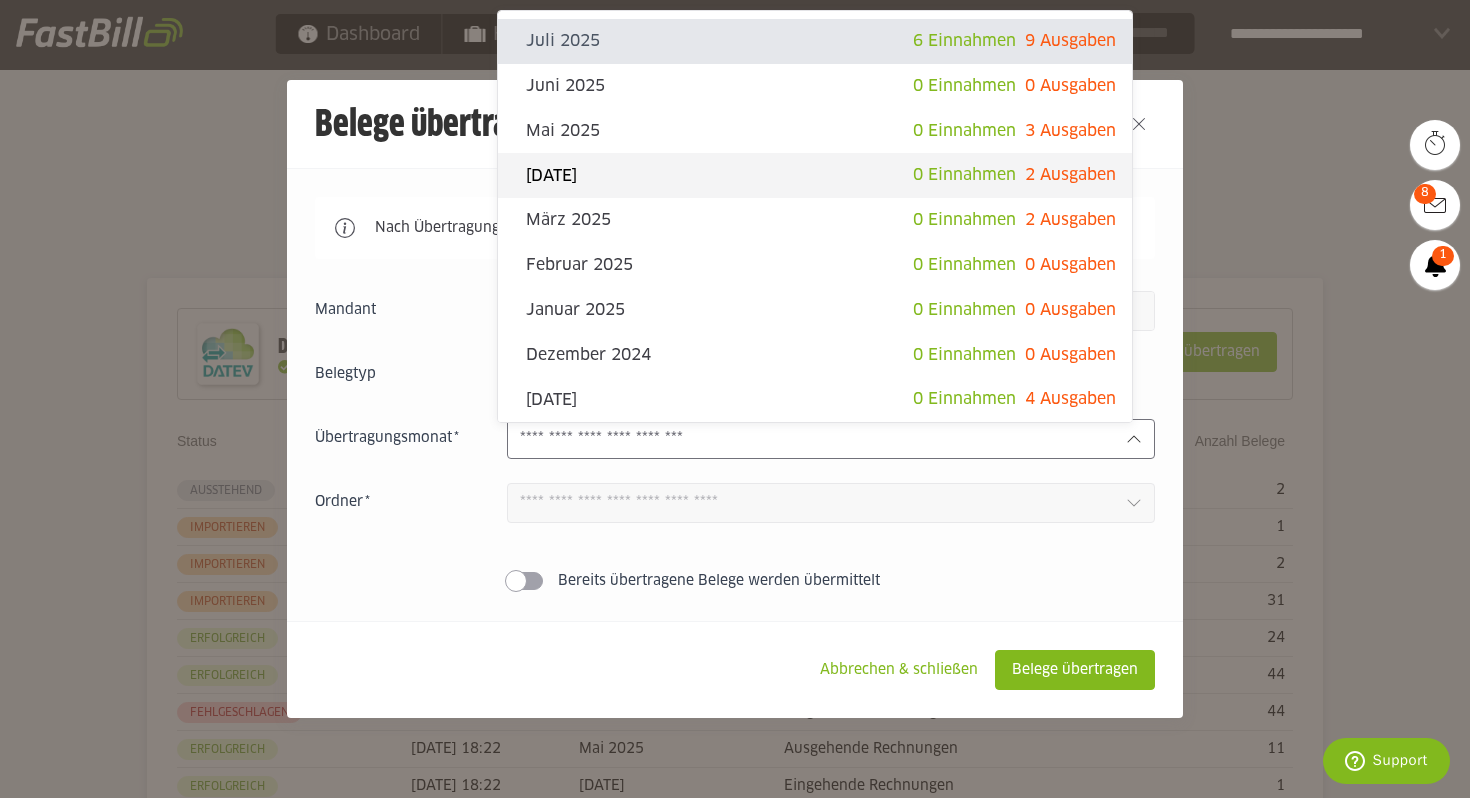 click on "[DATE]
0 Einnahmen
2 Ausgaben" 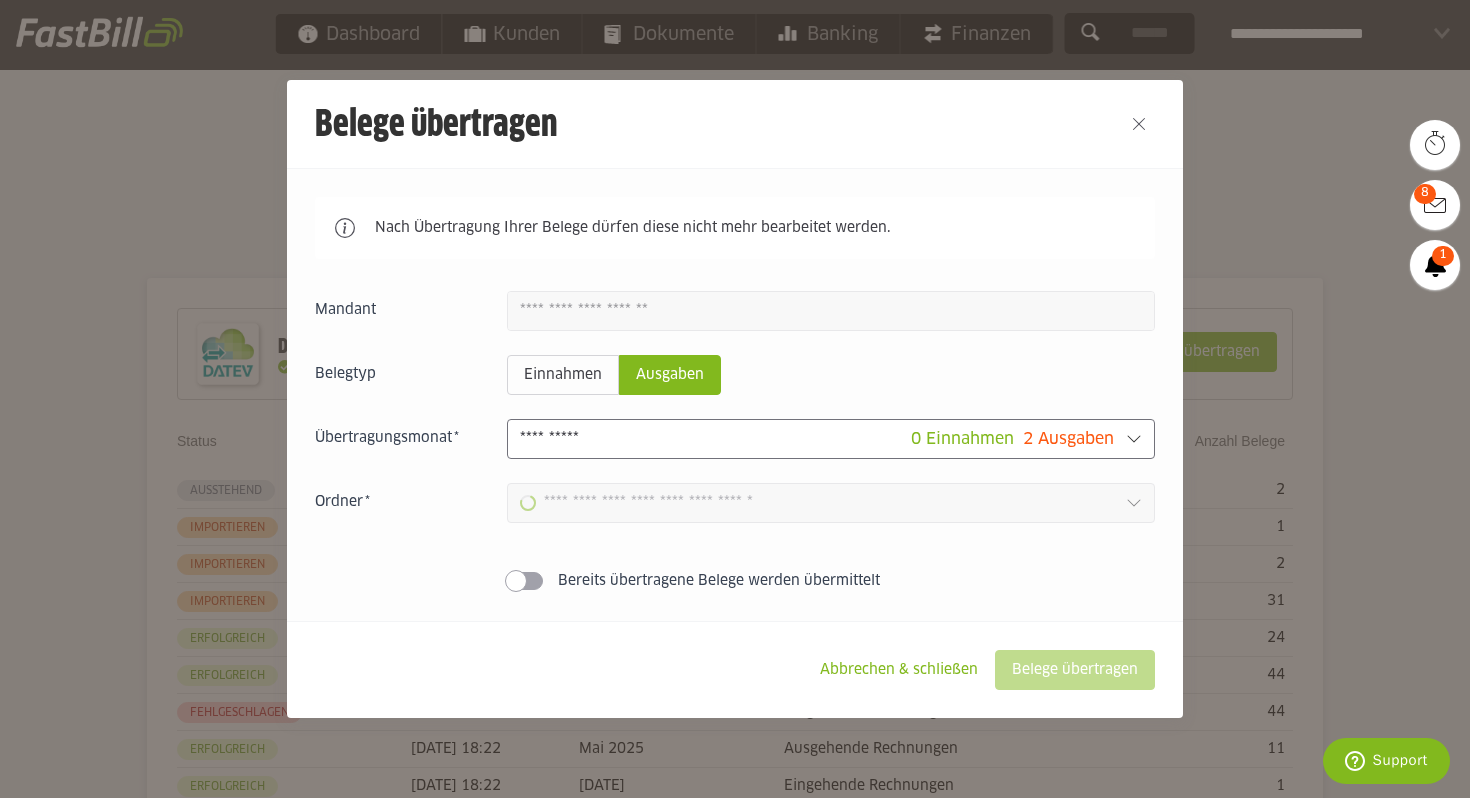 type on "**********" 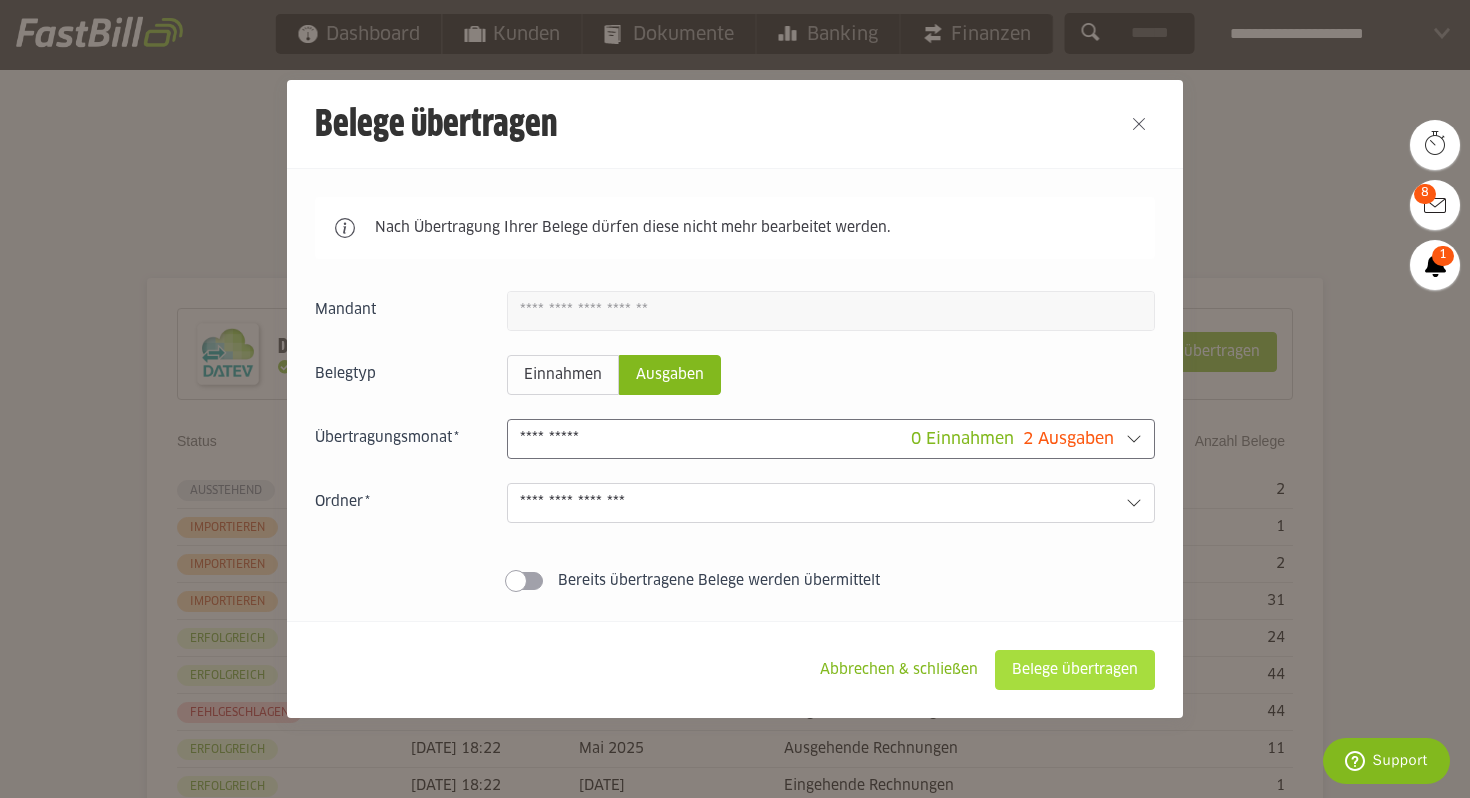 click on "Belege übertragen" at bounding box center (1075, 670) 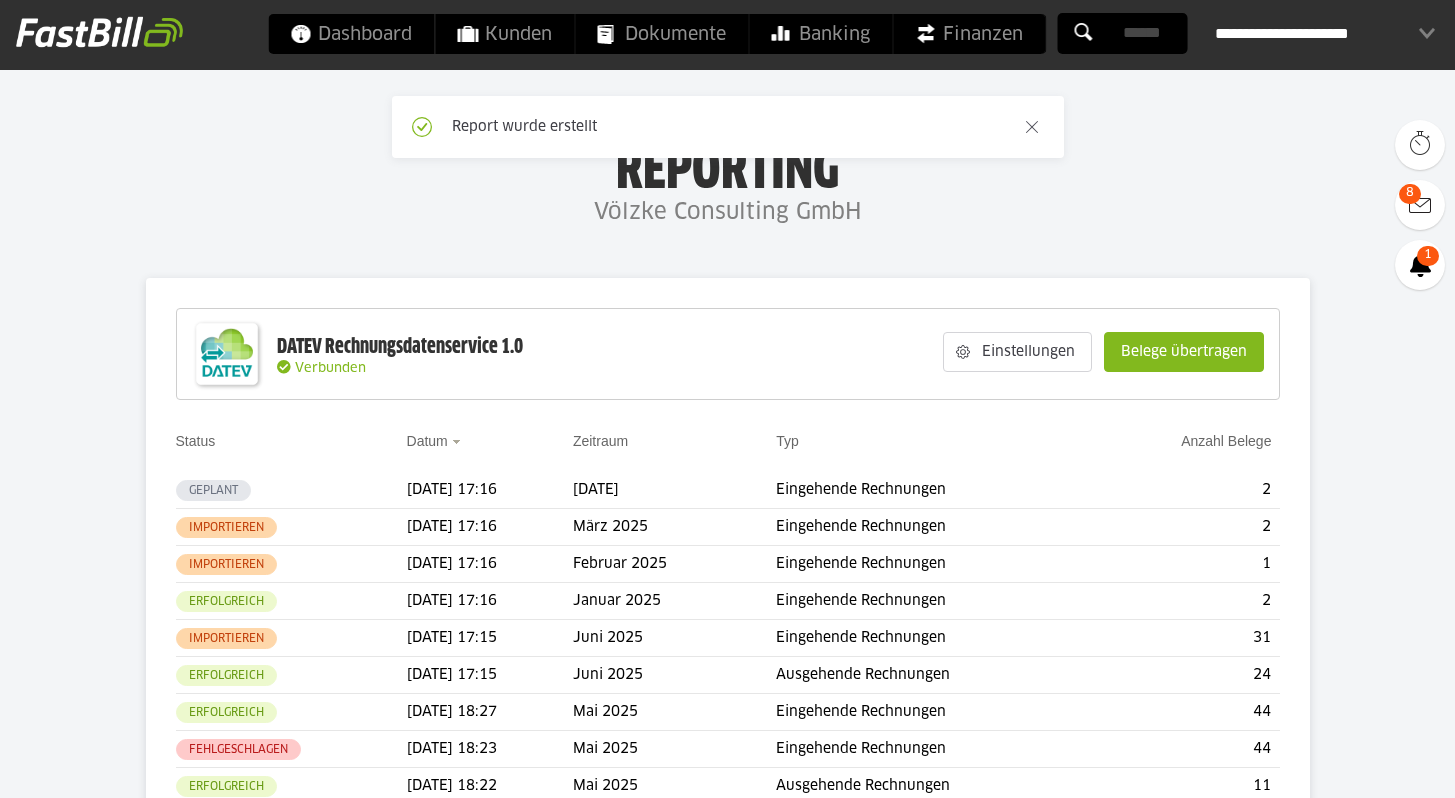 scroll, scrollTop: 0, scrollLeft: 0, axis: both 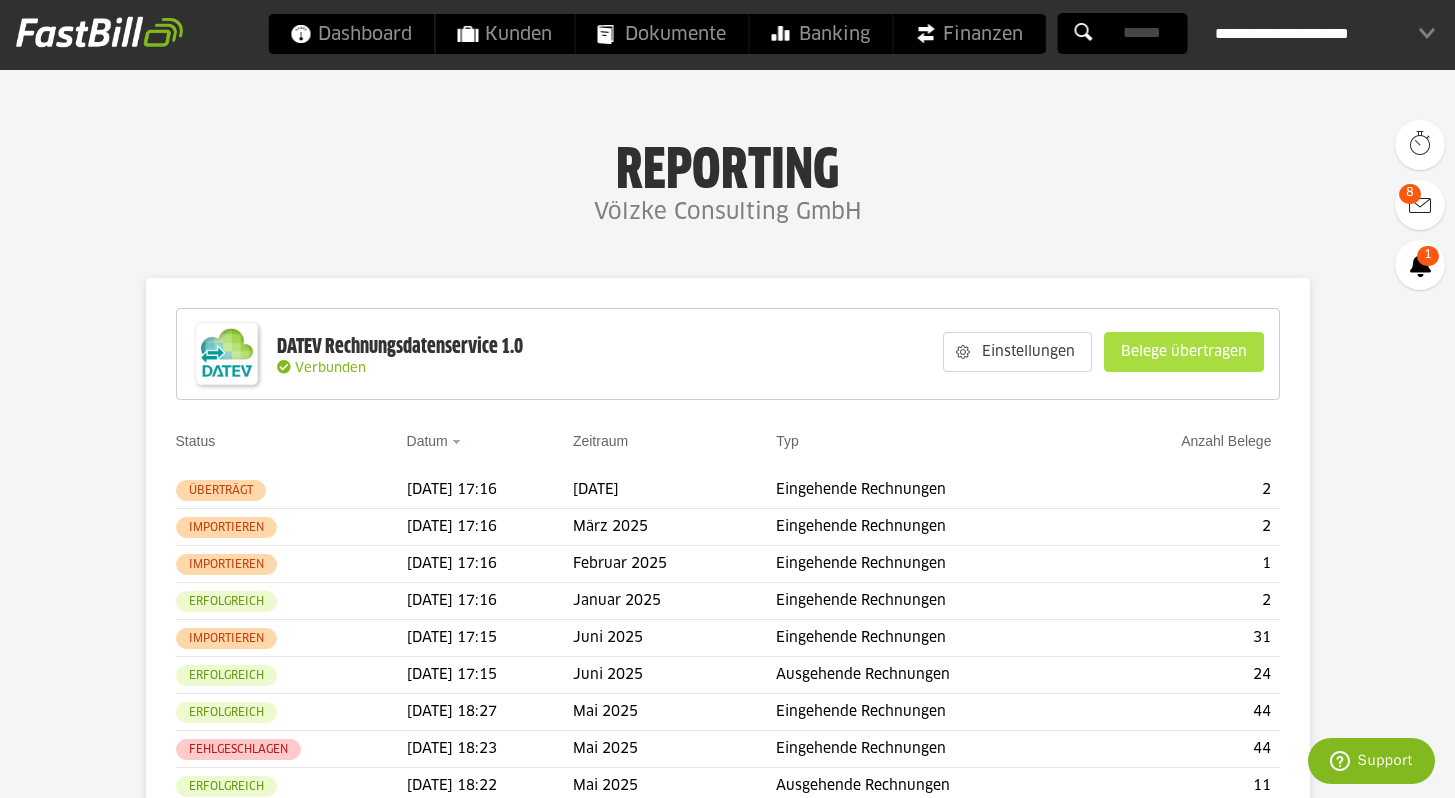 click on "Belege übertragen" at bounding box center (1184, 352) 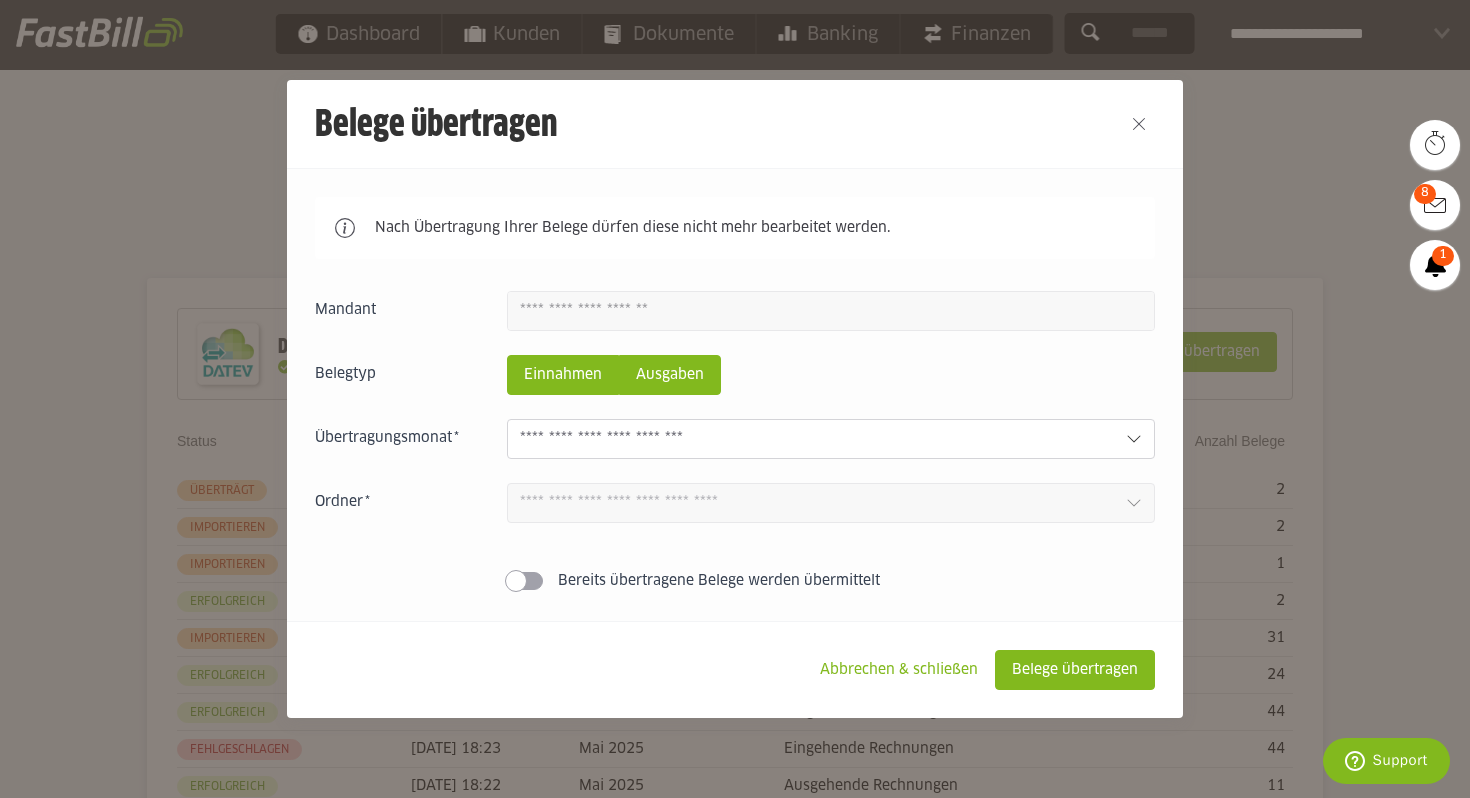 click on "Ausgaben" 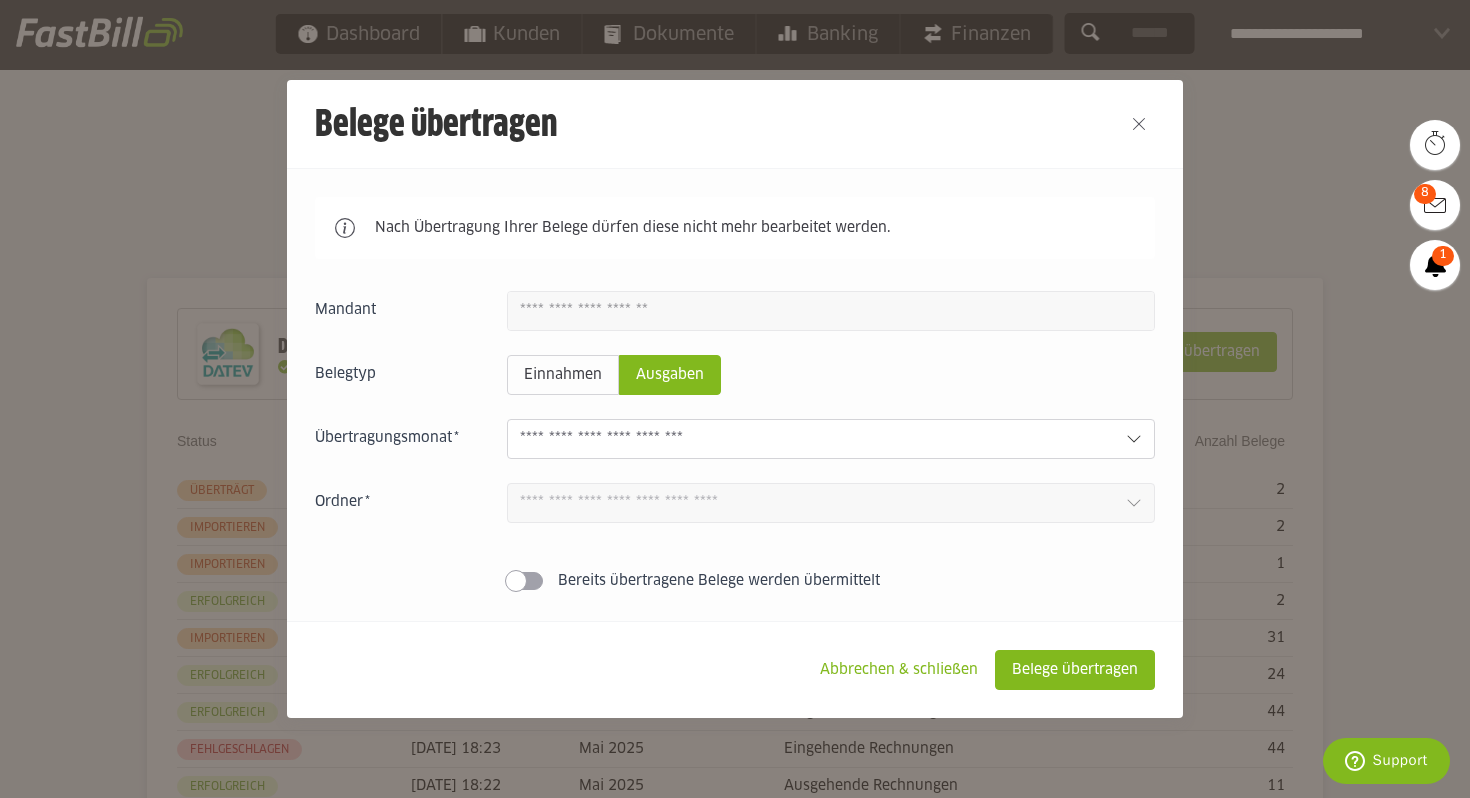 click 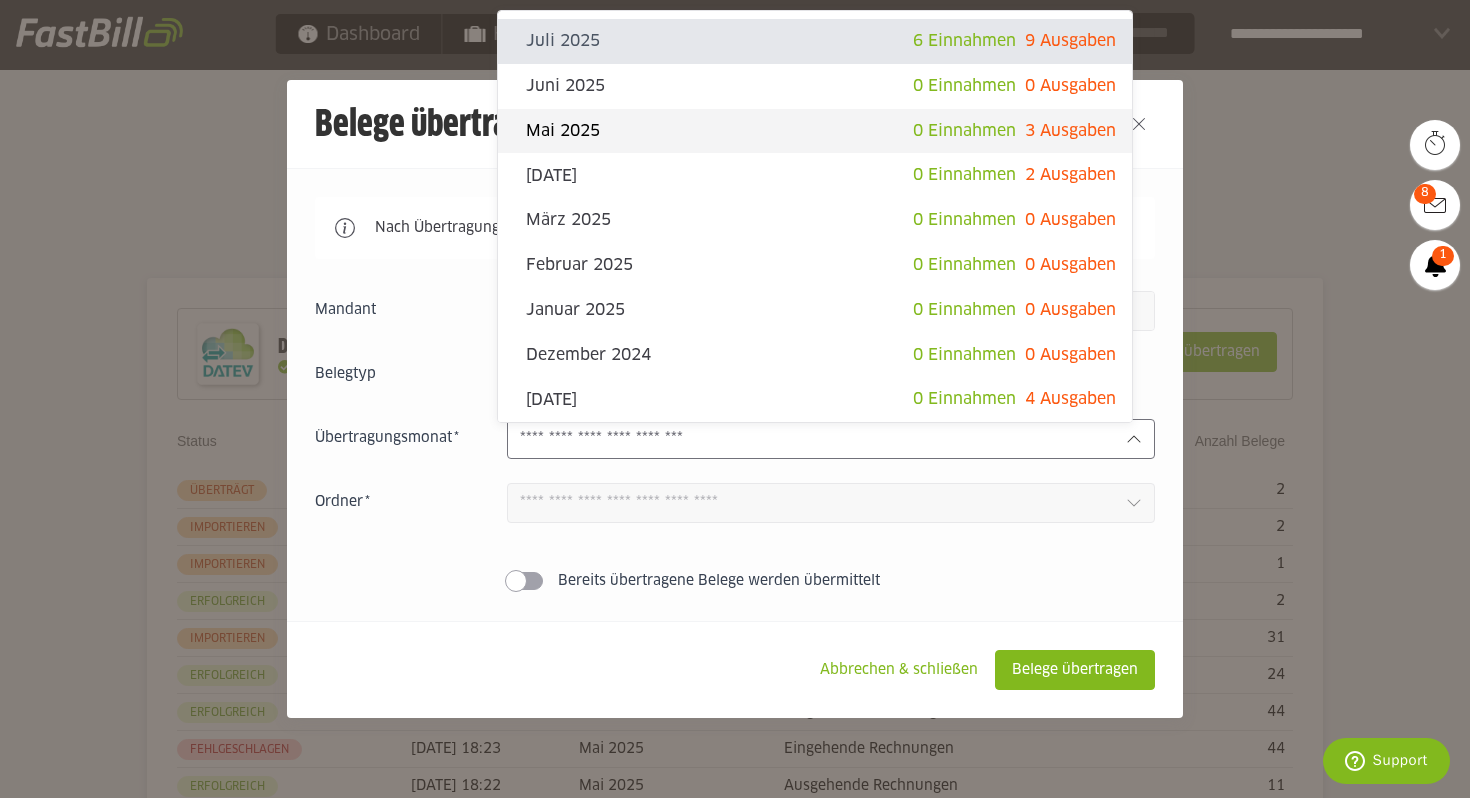 click on "Mai 2025" 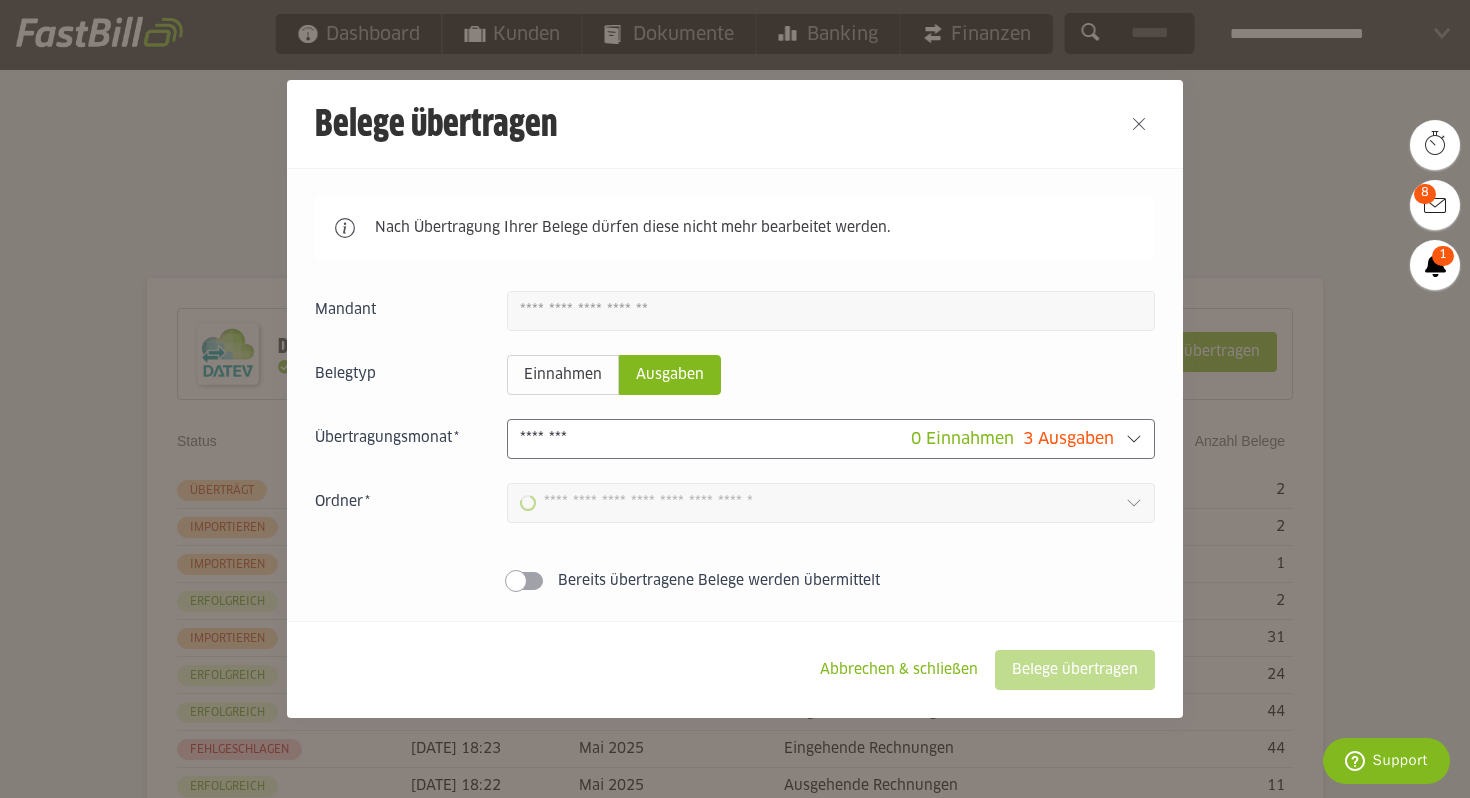 type on "**********" 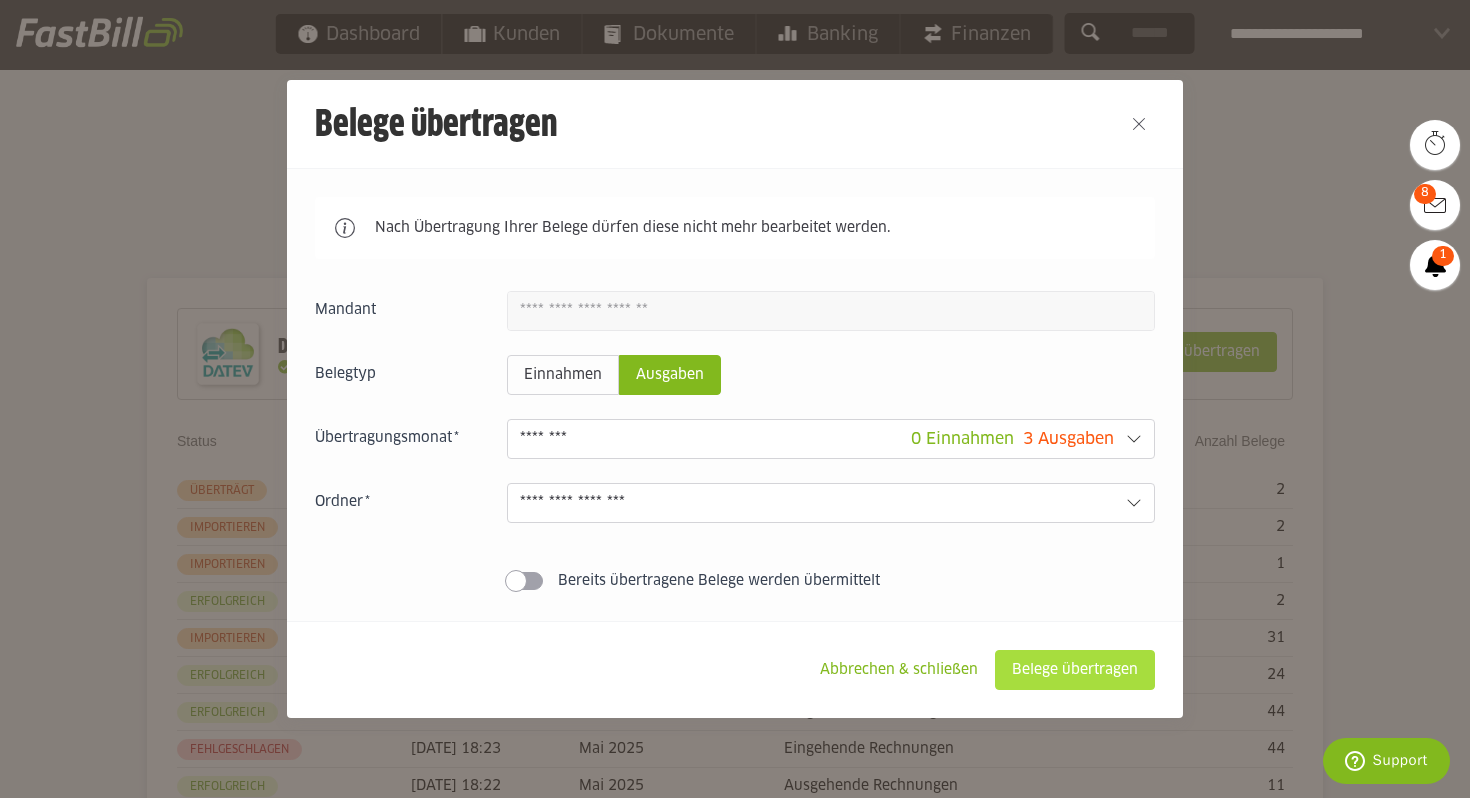 click on "Belege übertragen" at bounding box center (1075, 670) 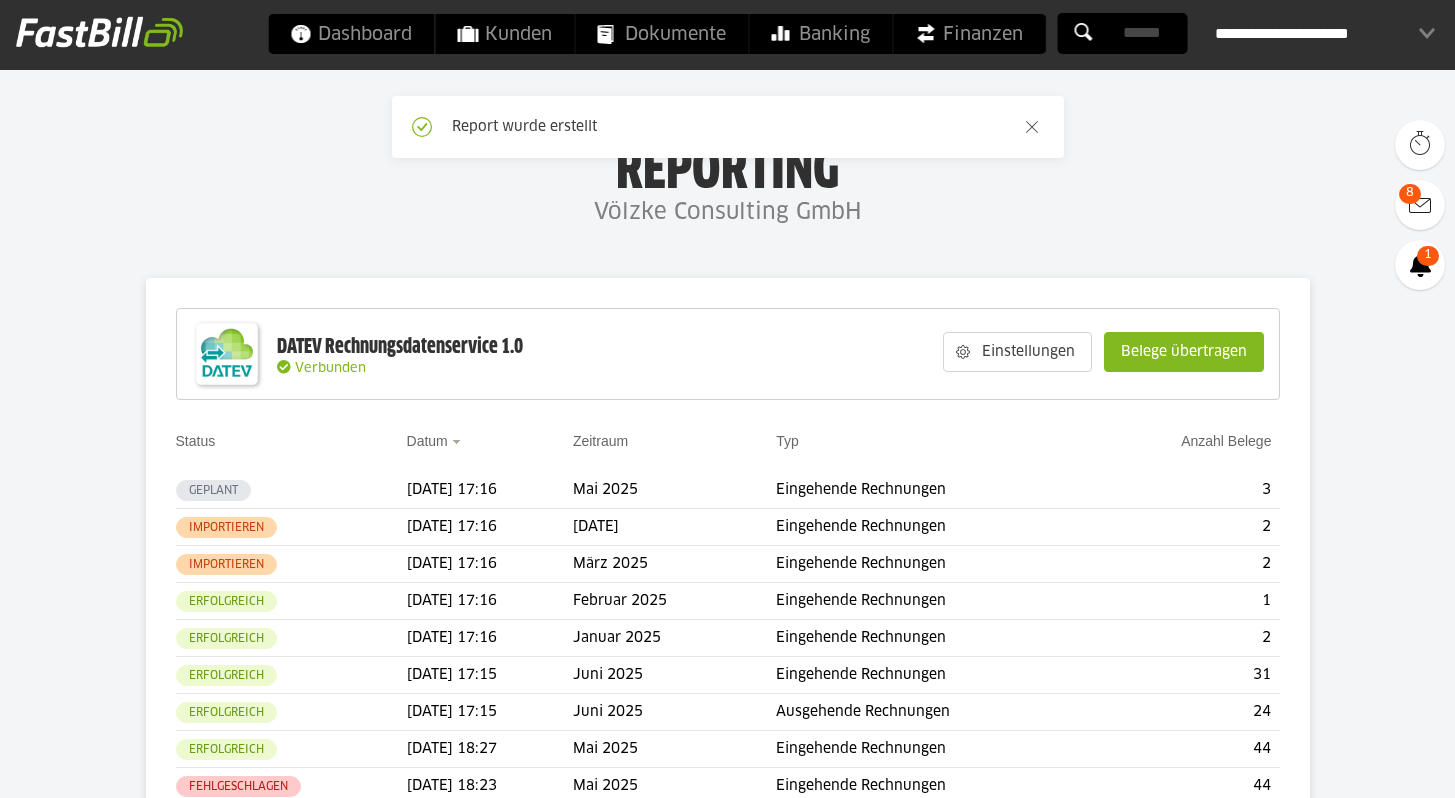 scroll, scrollTop: 0, scrollLeft: 0, axis: both 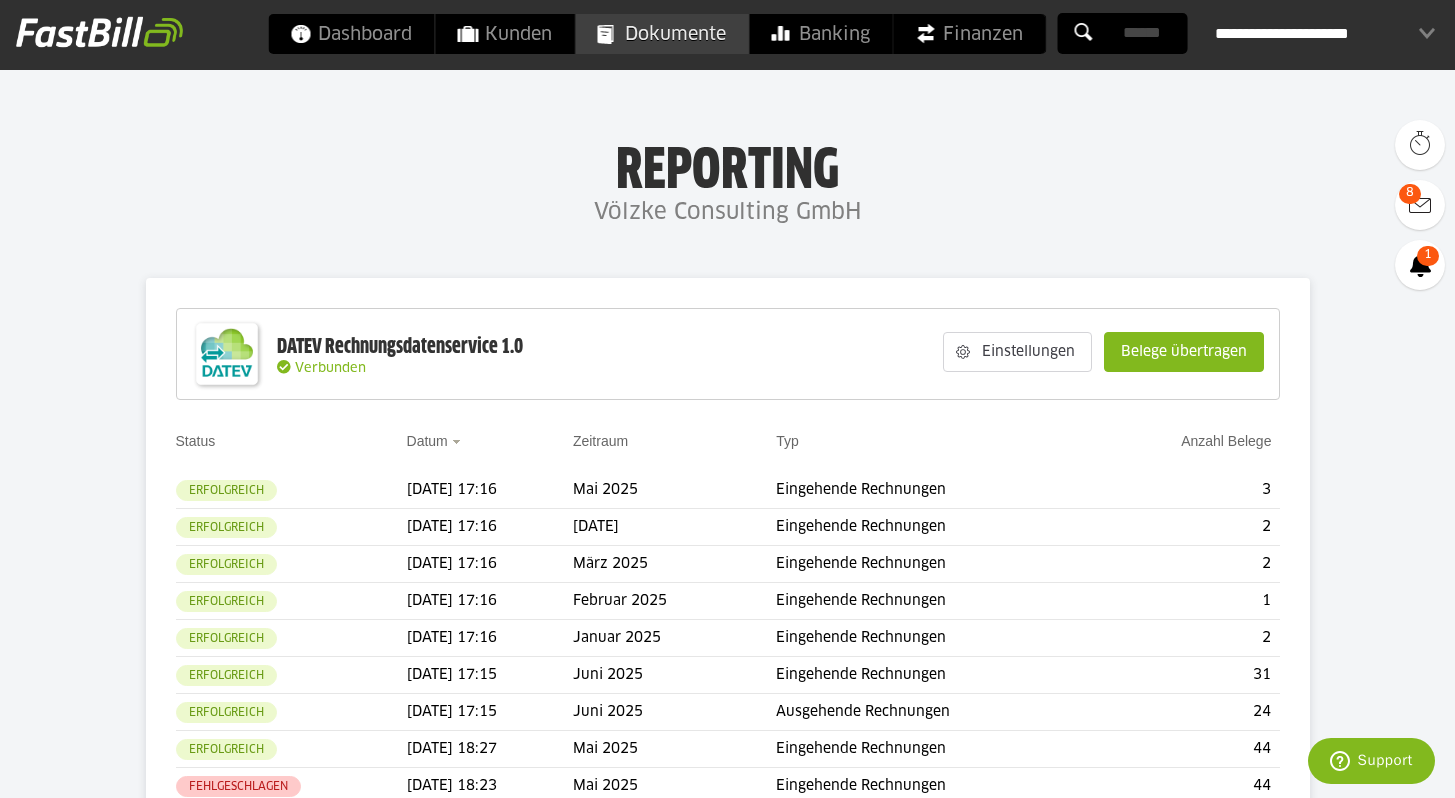 click on "Dokumente" at bounding box center [661, 34] 